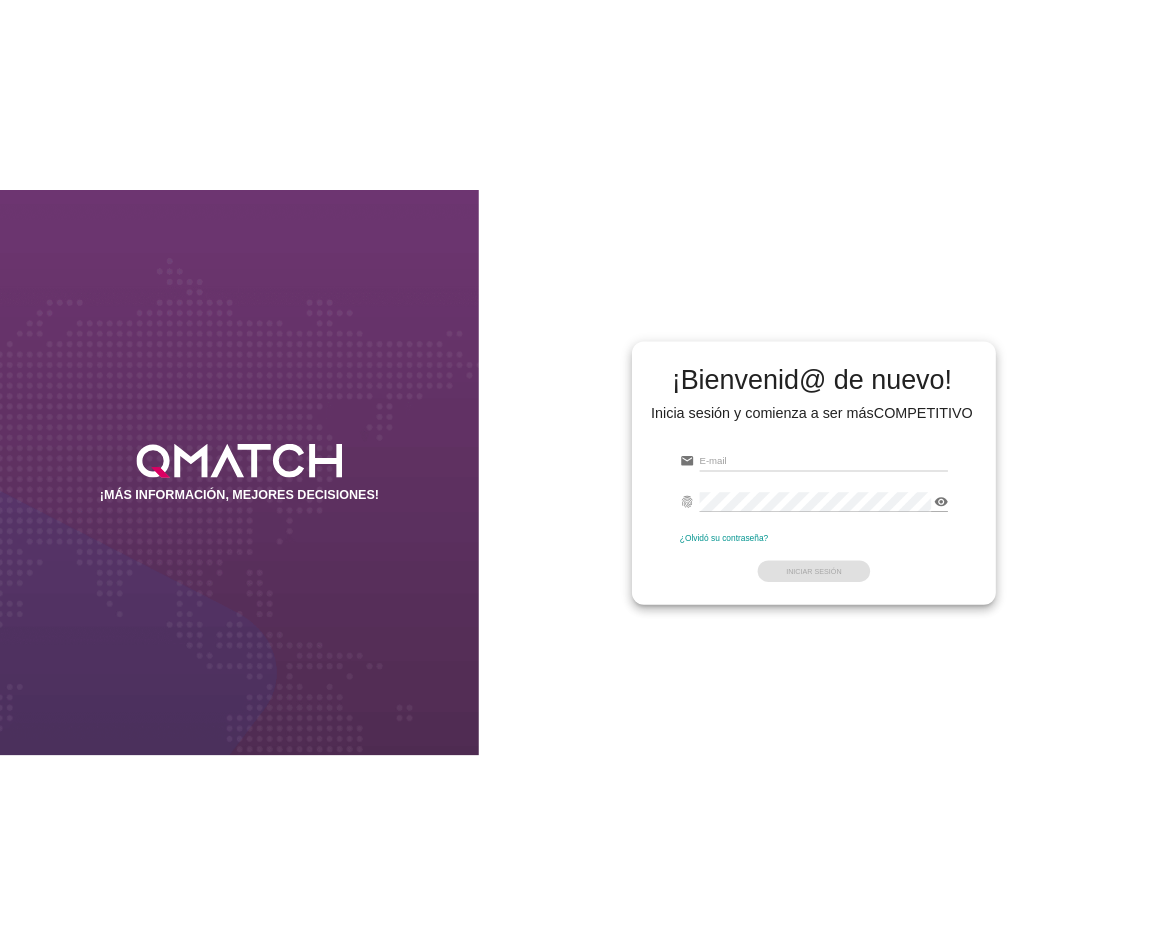 scroll, scrollTop: 0, scrollLeft: 0, axis: both 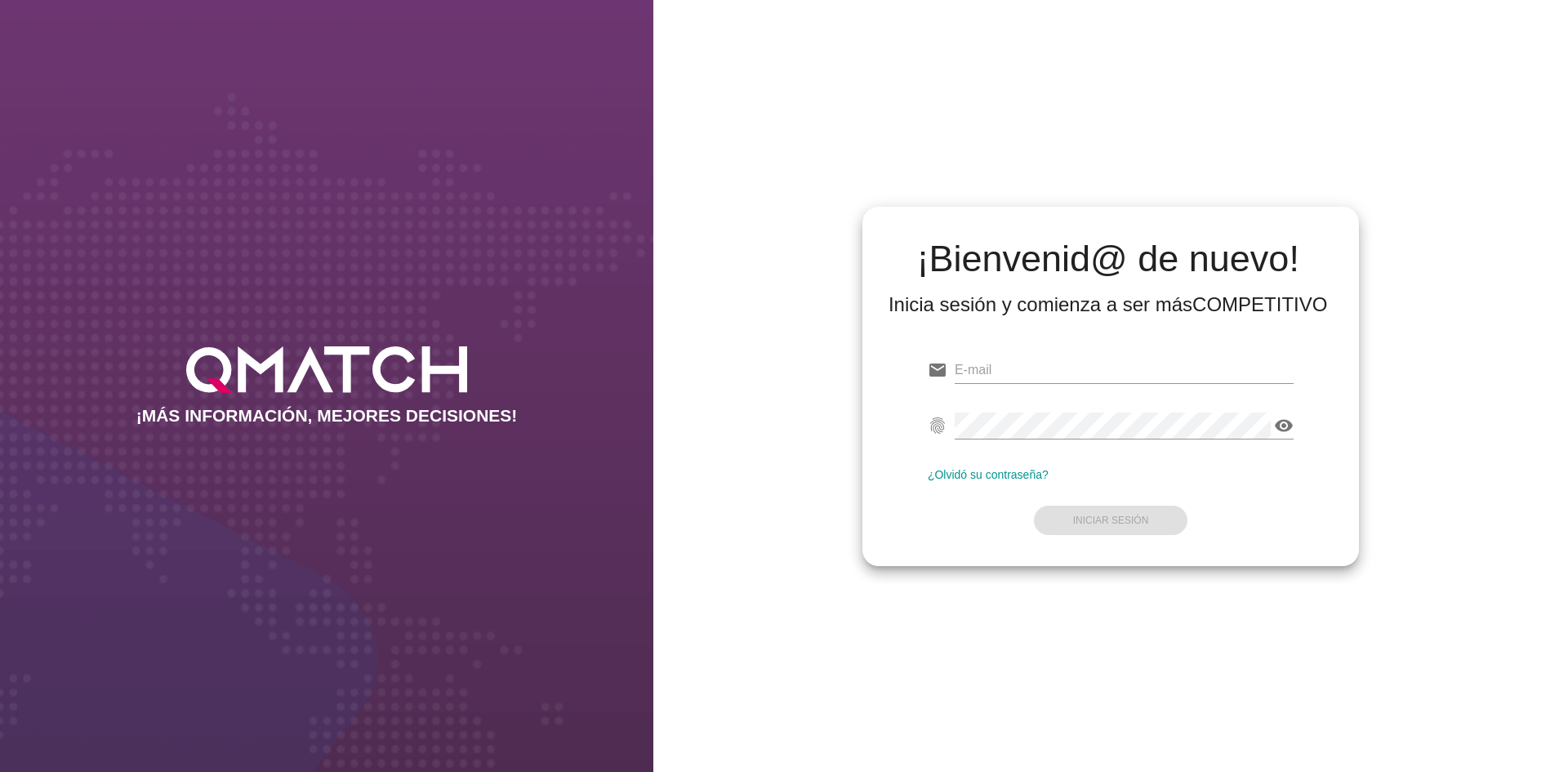 type on "test@test.easy.cl" 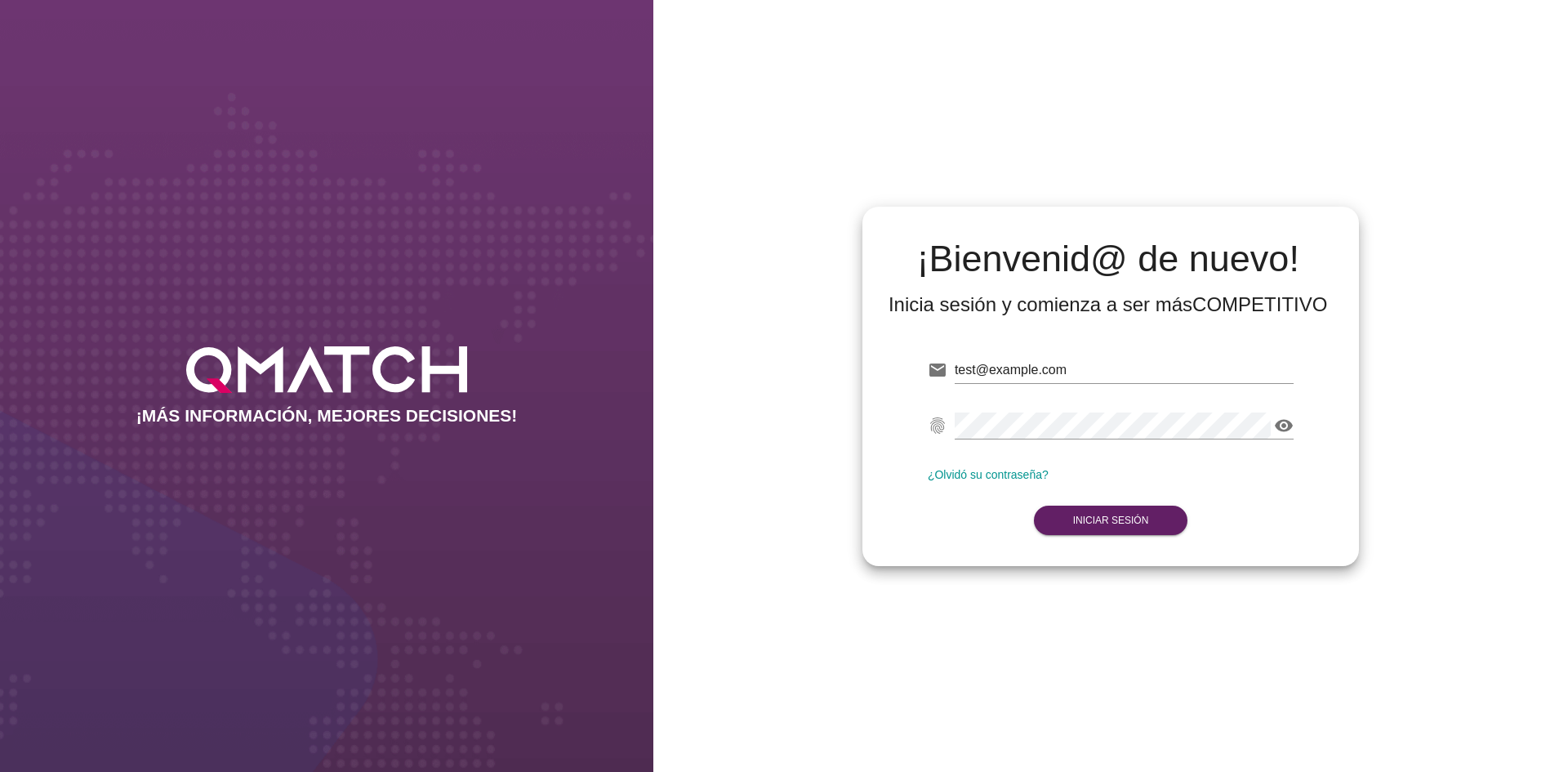 click on "email test@test.easy.cl Correo no válido fingerprint visibility Contraseña no válida
¿Olvidó su contraseña?
Iniciar Sesión" at bounding box center [1111, 444] 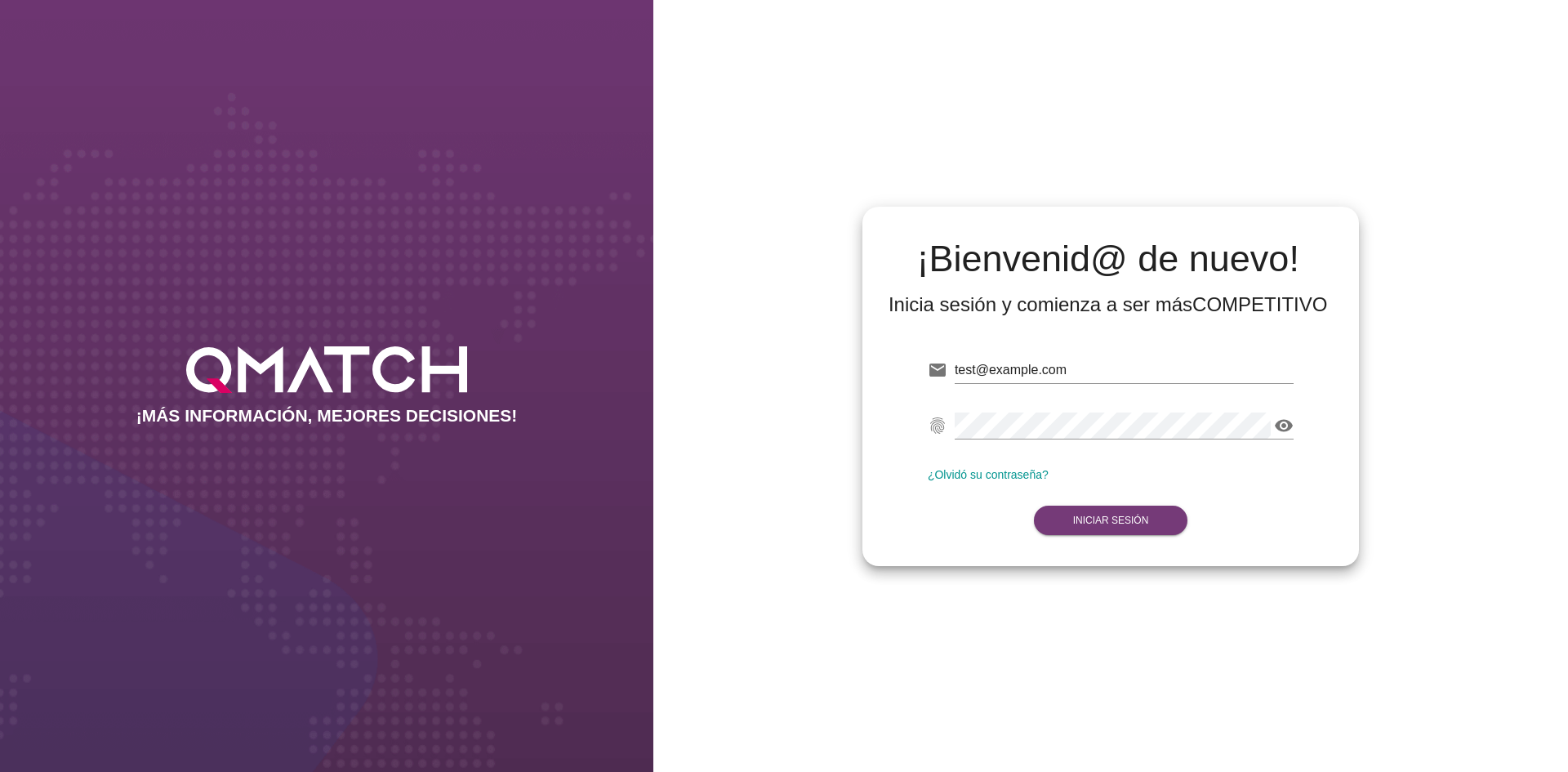 click on "Iniciar Sesión" at bounding box center (1111, 520) 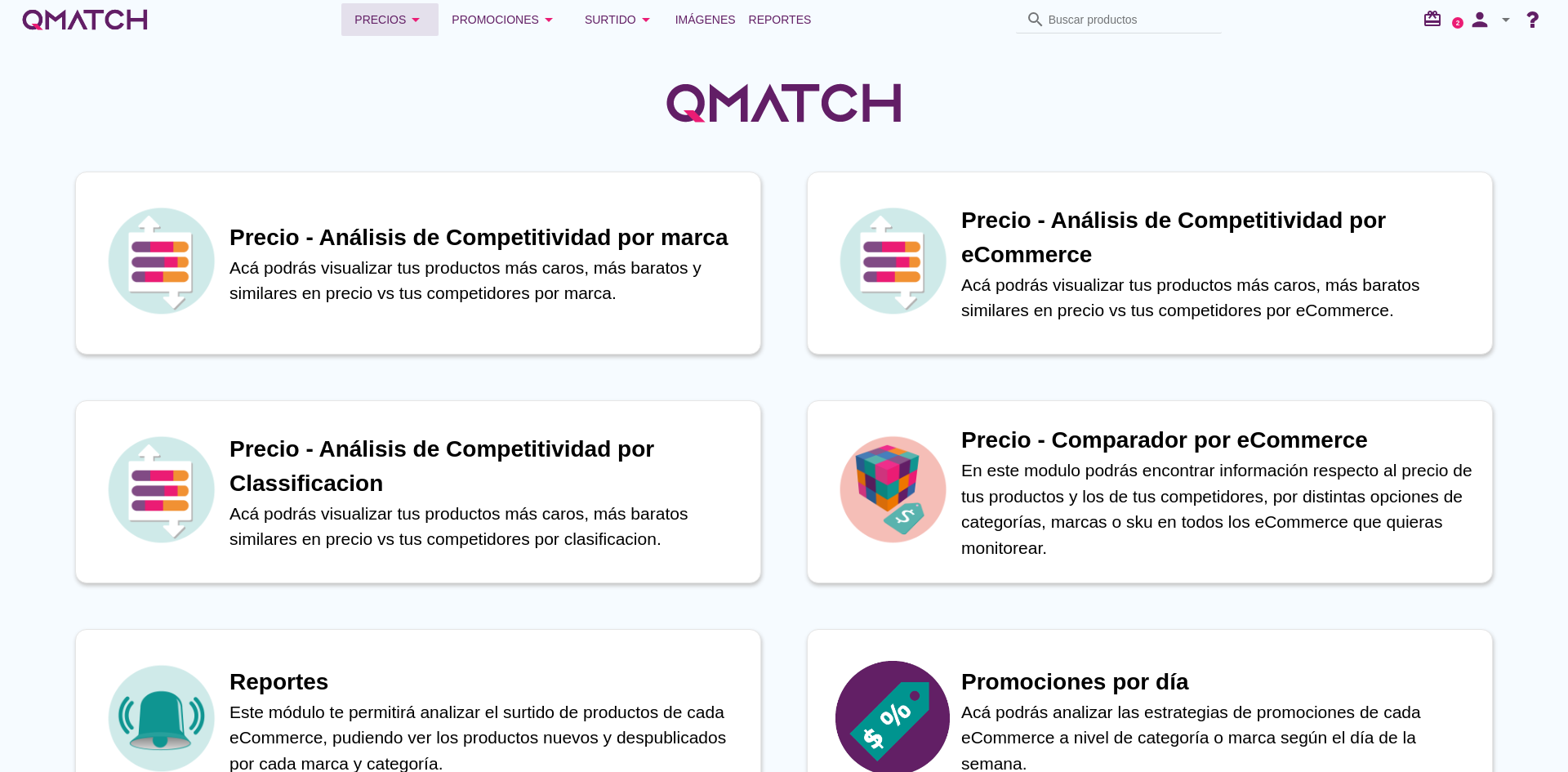 click on "Precios
arrow_drop_down" at bounding box center [390, 20] 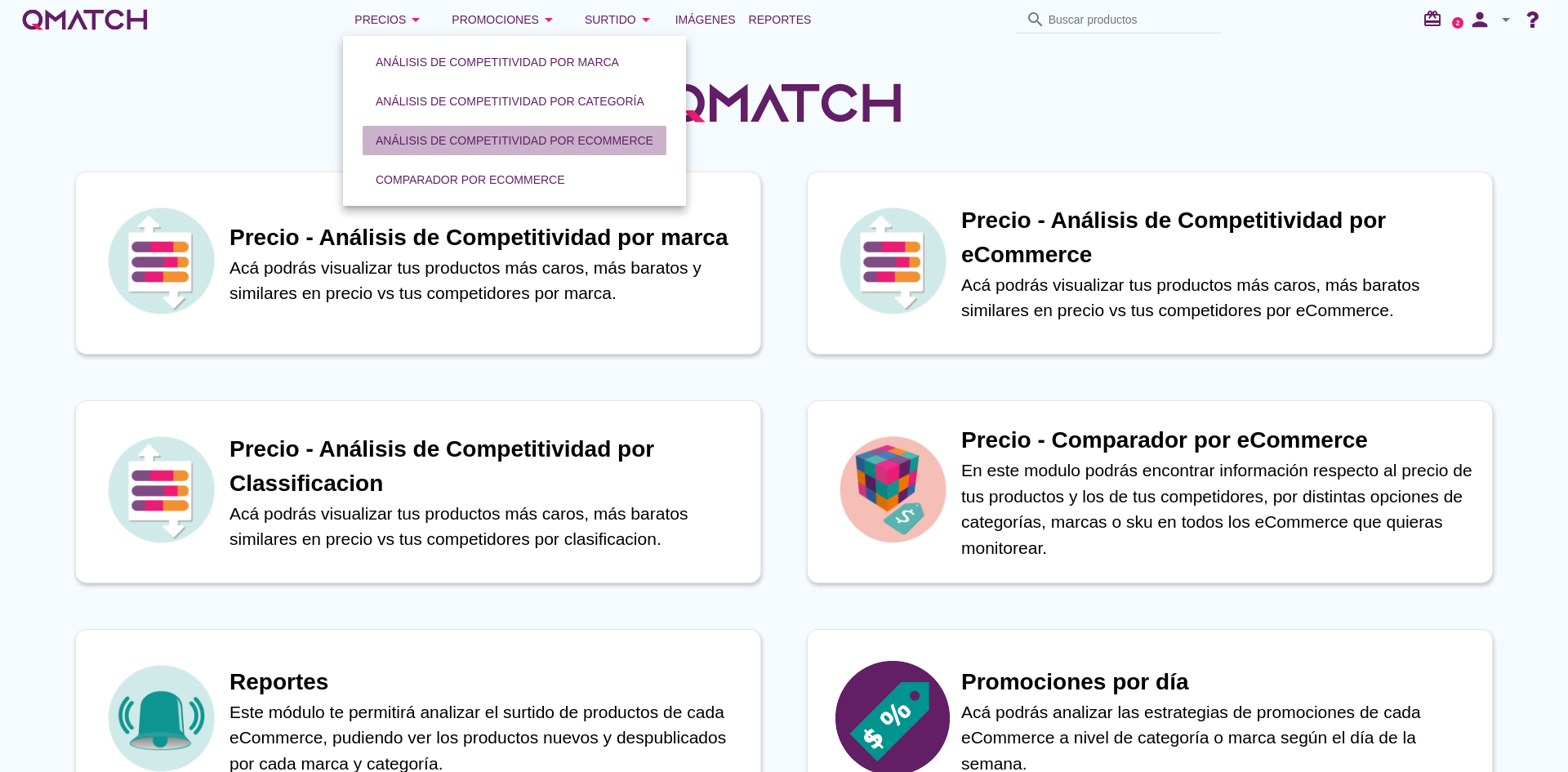 click on "Análisis de competitividad por eCommerce" at bounding box center (514, 141) 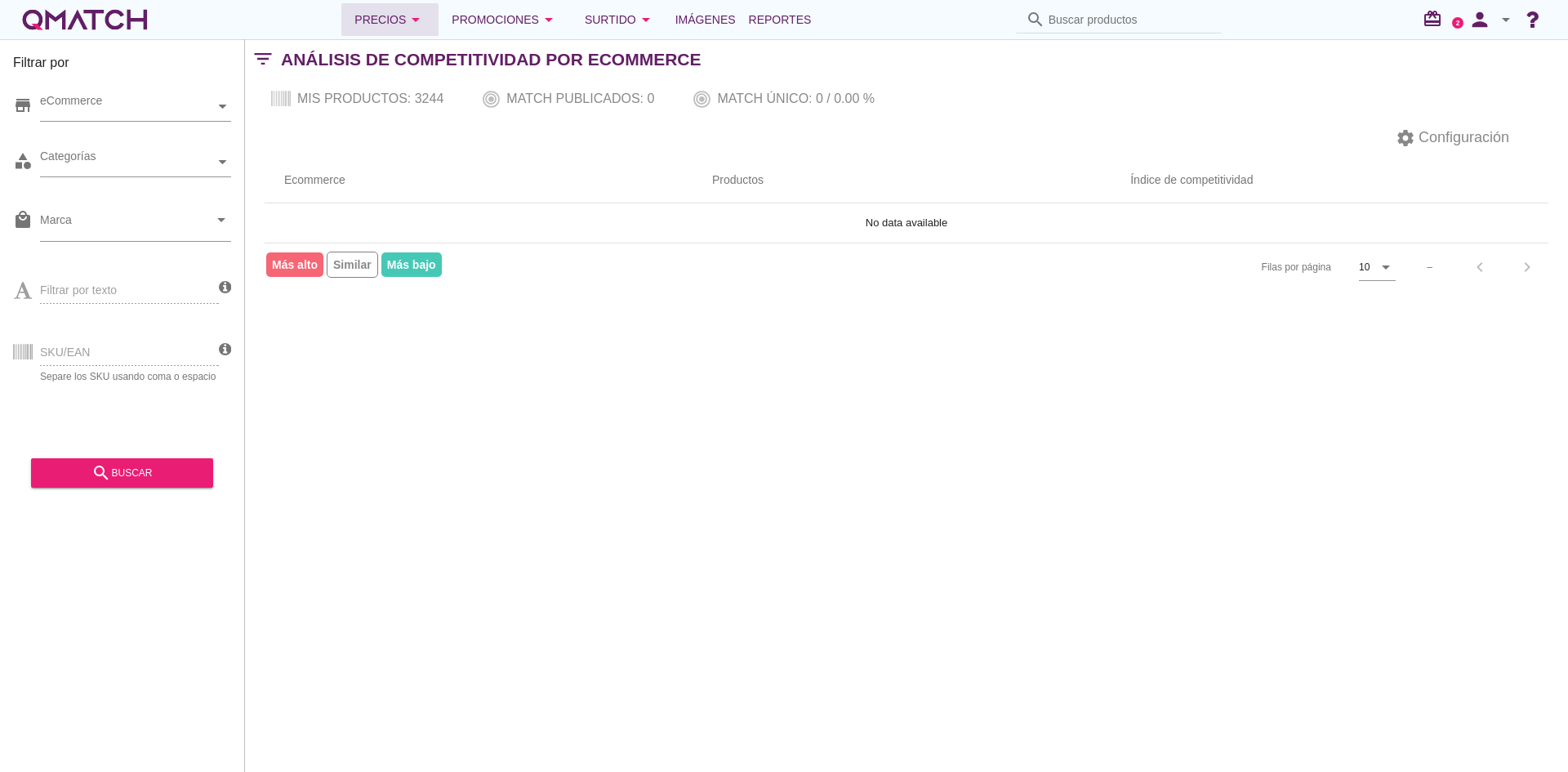 click on "Precios
arrow_drop_down" at bounding box center [390, 20] 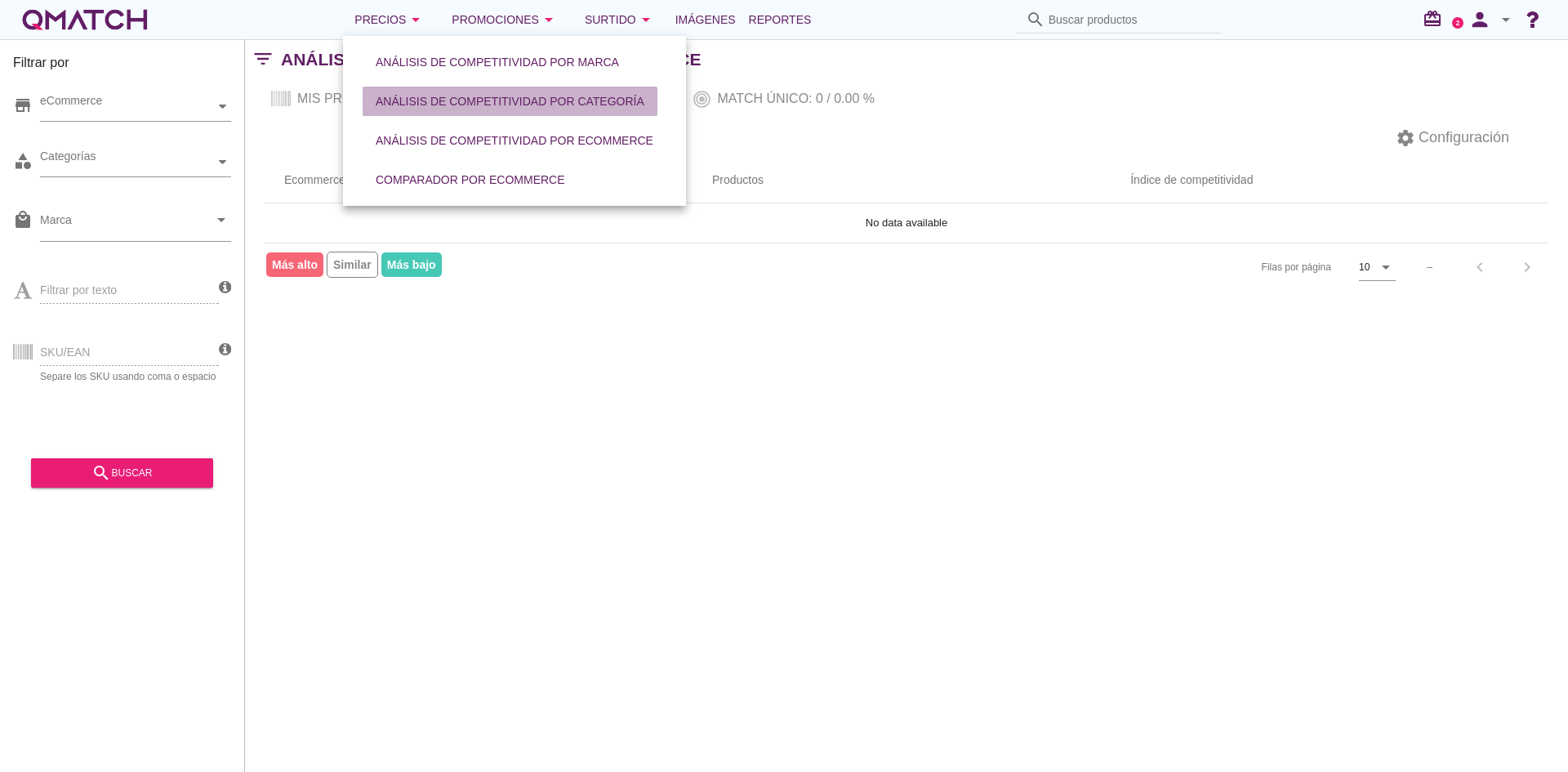 click on "Análisis de competitividad por categoría" at bounding box center [510, 101] 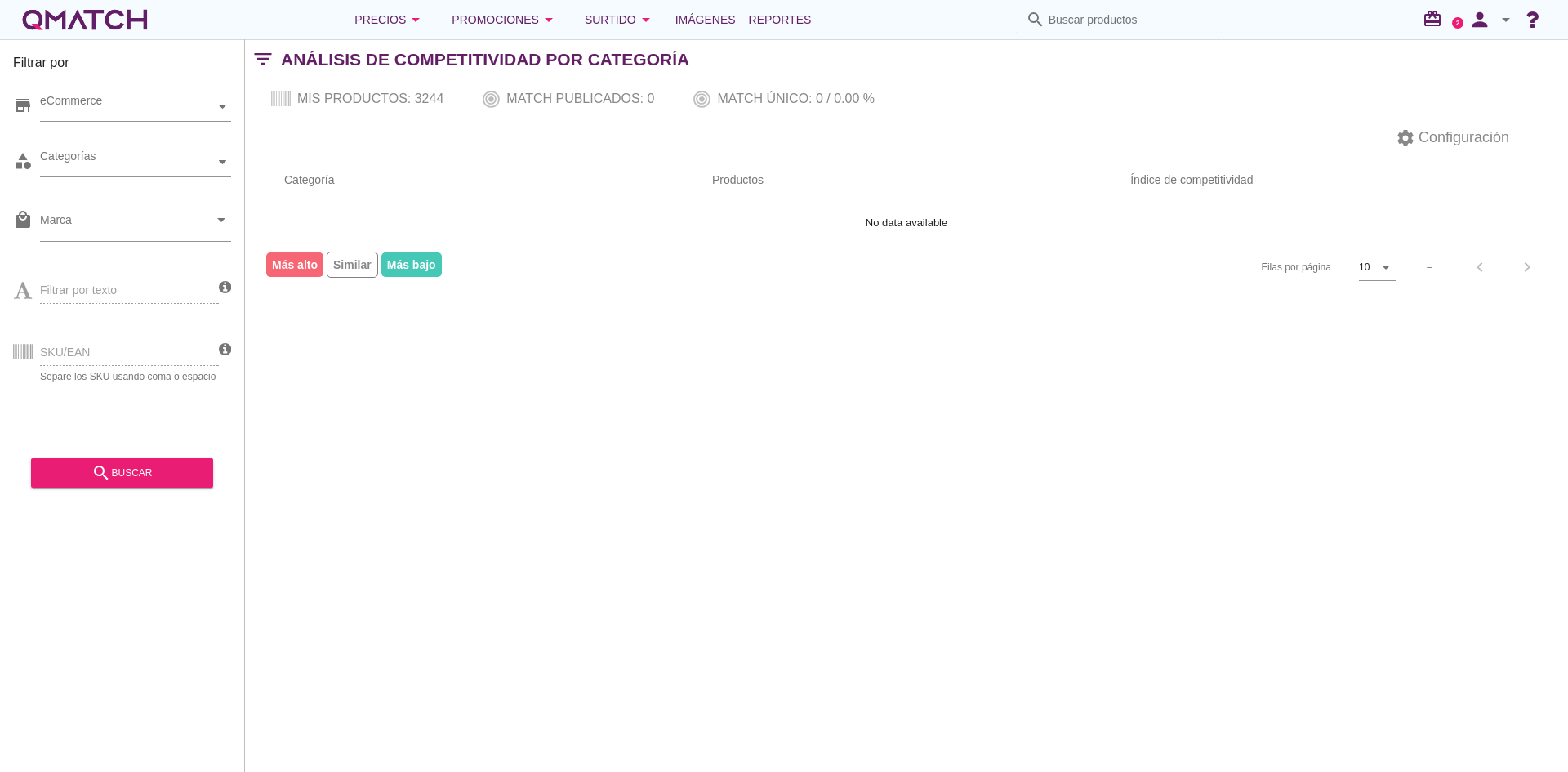 click on "Filtrar por store eCommerce category Categorías local_mall Marca arrow_drop_down Filtrar por texto   SKU/EAN Separe los SKU usando coma o espacio
search
buscar
filter_list
Análisis de competitividad por Categoría
Mis productos: 3244
Match publicados: 0
Match único: 0 / 0.00 %
settings  Configuración  filter_list Sin resultados, realiza una nueva búsqueda Categoría Productos Índice de competitividad No data available Filas por página 10 arrow_drop_down – chevron_left chevron_right
Más alto
Similar
Más bajo" at bounding box center [906, 405] 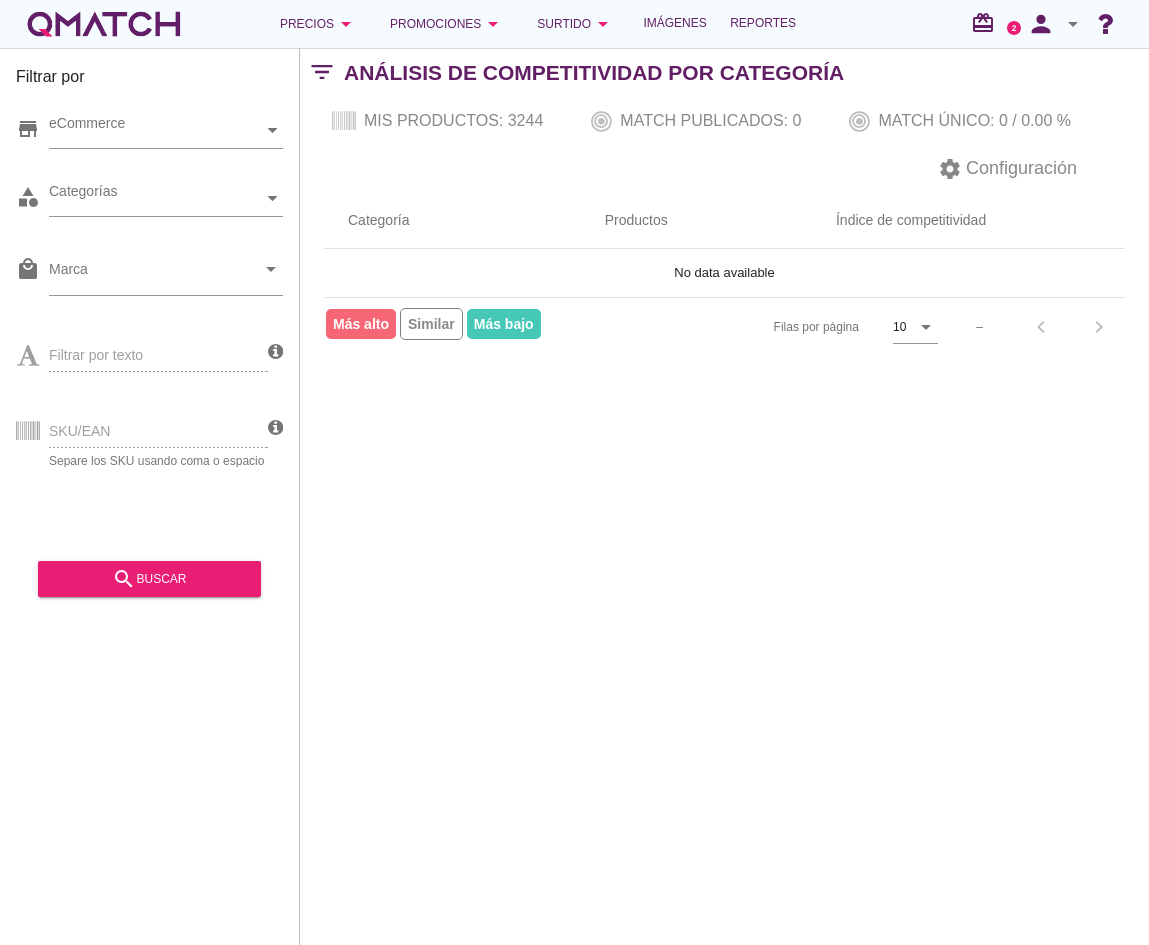 click on "Filtrar por store eCommerce category Categorías local_mall Marca arrow_drop_down Filtrar por texto   SKU/EAN Separe los SKU usando coma o espacio
search
buscar
filter_list
Análisis de competitividad por Categoría
Mis productos: 3244
Match publicados: 0
Match único: 0 / 0.00 %
settings  Configuración  filter_list Sin resultados, realiza una nueva búsqueda Categoría Productos Índice de competitividad No data available Filas por página 10 arrow_drop_down – chevron_left chevron_right
Más alto
Similar
Más bajo" at bounding box center (724, 496) 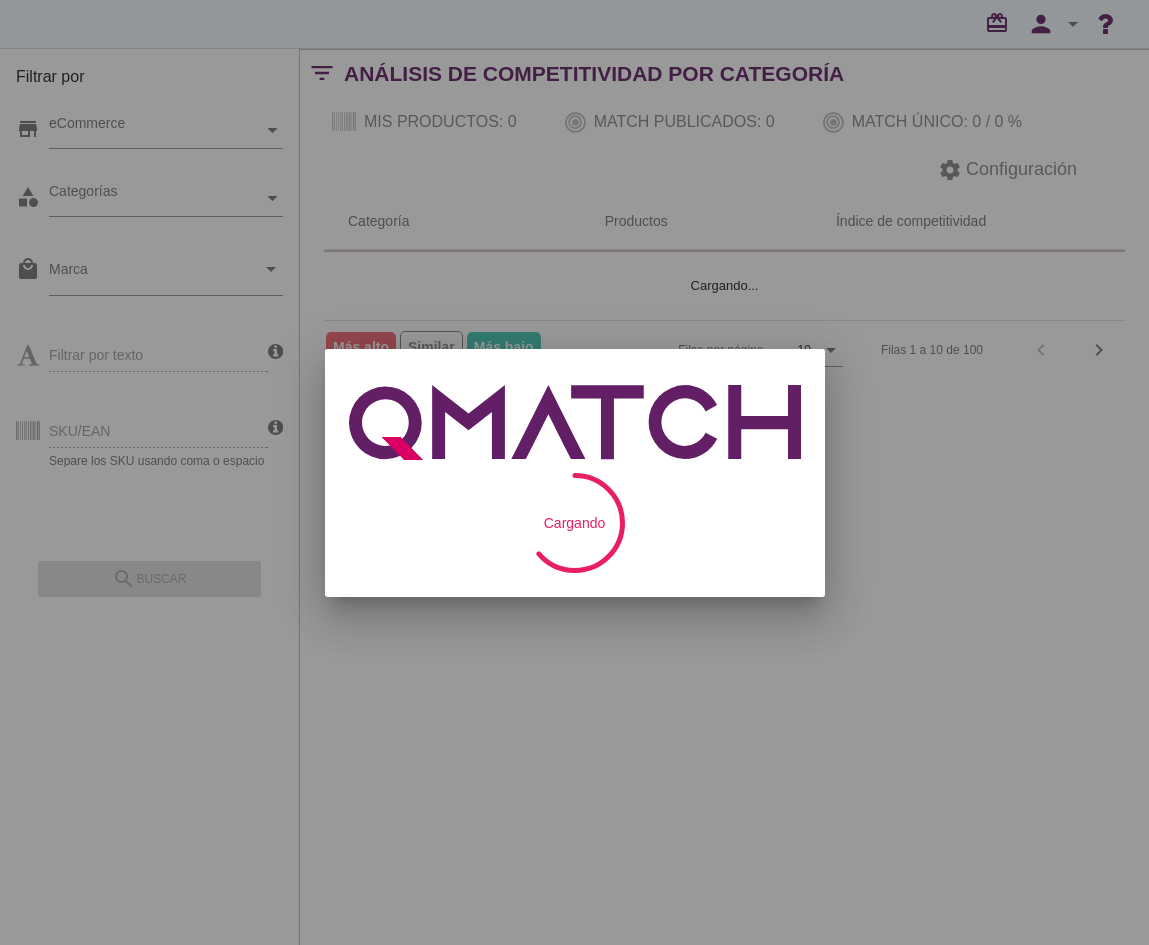 scroll, scrollTop: 0, scrollLeft: 0, axis: both 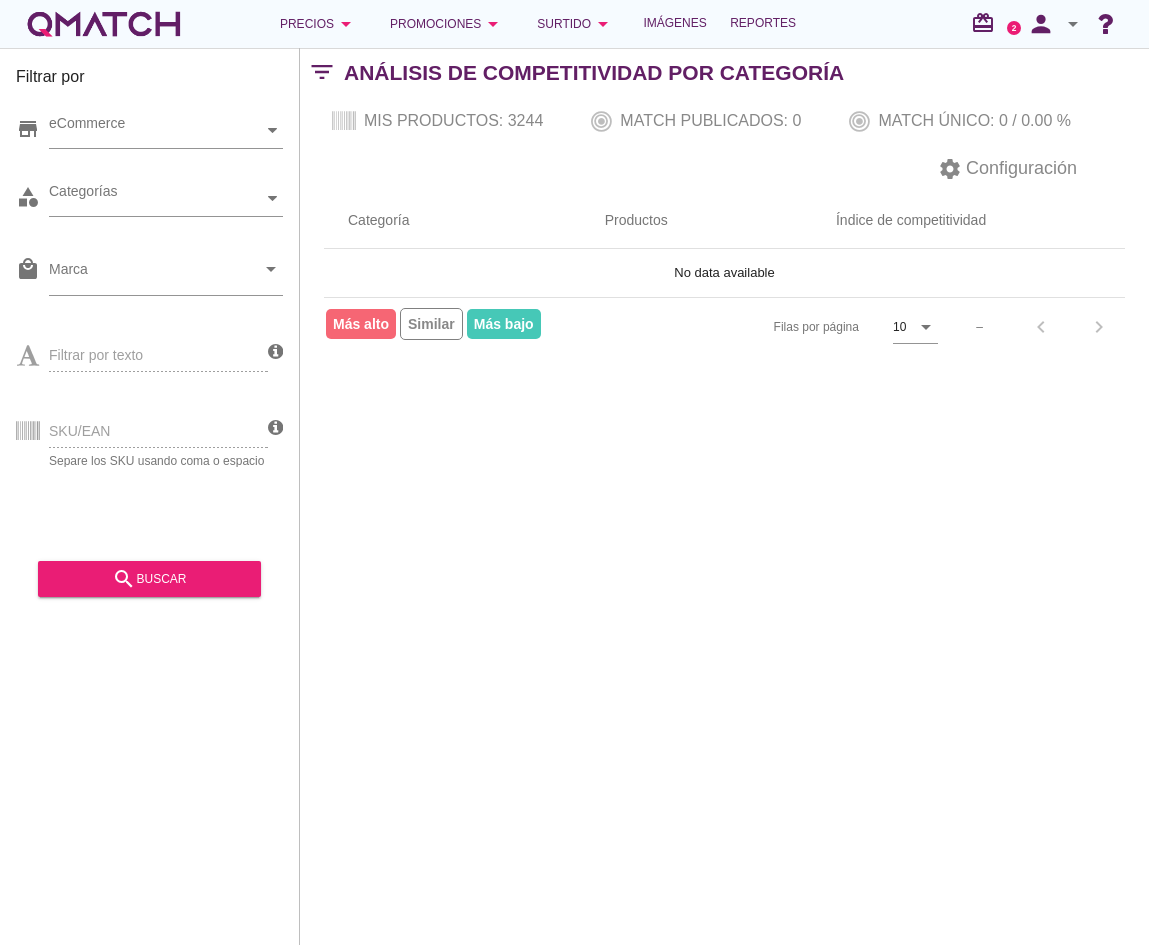 click on "Filtrar por store eCommerce category Categorías local_mall Marca arrow_drop_down Filtrar por texto   SKU/EAN Separe los SKU usando coma o espacio
search
buscar
filter_list
Análisis de competitividad por Categoría
Mis productos: 3244
Match publicados: 0
Match único: 0 / 0.00 %
settings  Configuración  filter_list Sin resultados, realiza una nueva búsqueda Categoría Productos Índice de competitividad No data available Filas por página 10 arrow_drop_down – chevron_left chevron_right
Más alto
Similar
Más bajo" at bounding box center [724, 496] 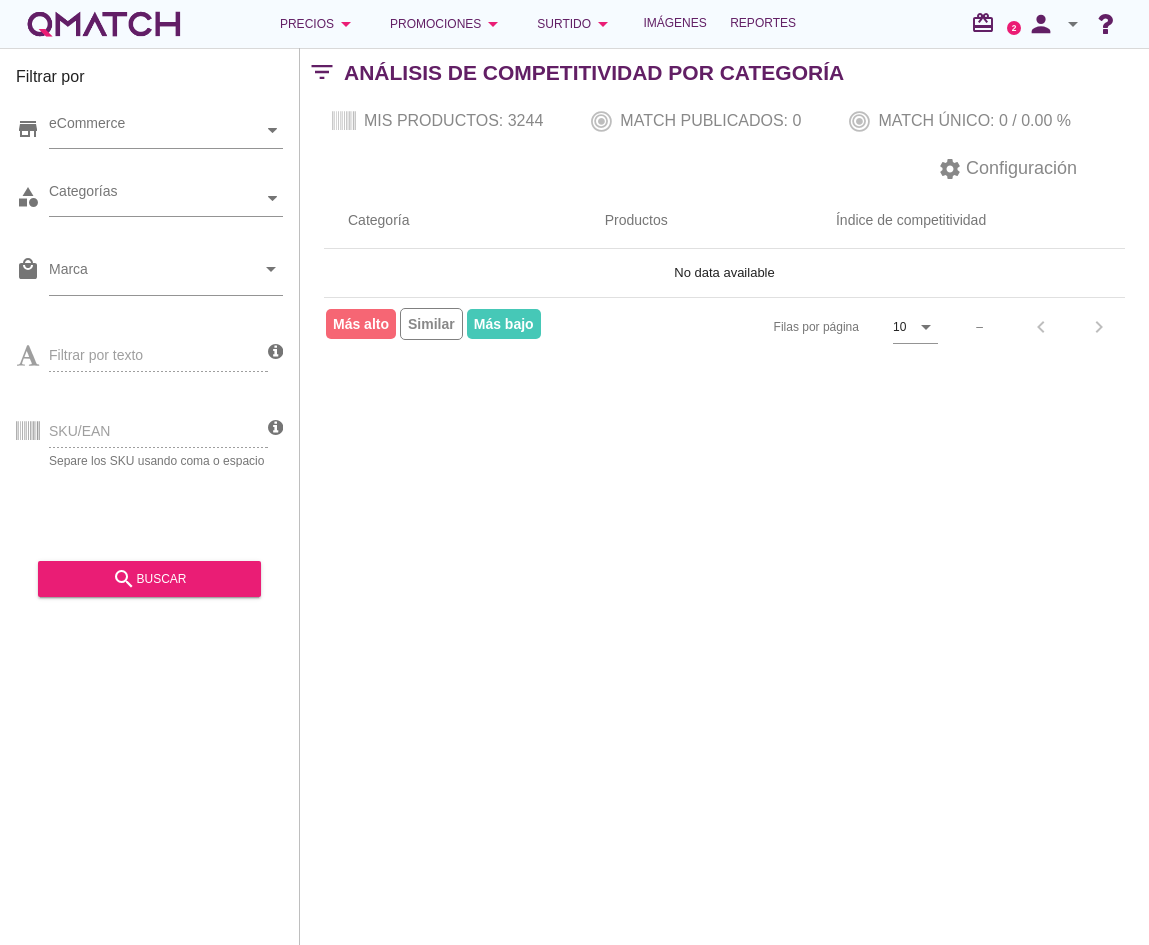 click on "Filtrar por store eCommerce category Categorías local_mall Marca arrow_drop_down Filtrar por texto   SKU/EAN Separe los SKU usando coma o espacio
search
buscar
filter_list
Análisis de competitividad por Categoría
Mis productos: 3244
Match publicados: 0
Match único: 0 / 0.00 %
settings  Configuración  filter_list Sin resultados, realiza una nueva búsqueda Categoría Productos Índice de competitividad No data available Filas por página 10 arrow_drop_down – chevron_left chevron_right
Más alto
Similar
Más bajo" at bounding box center (724, 496) 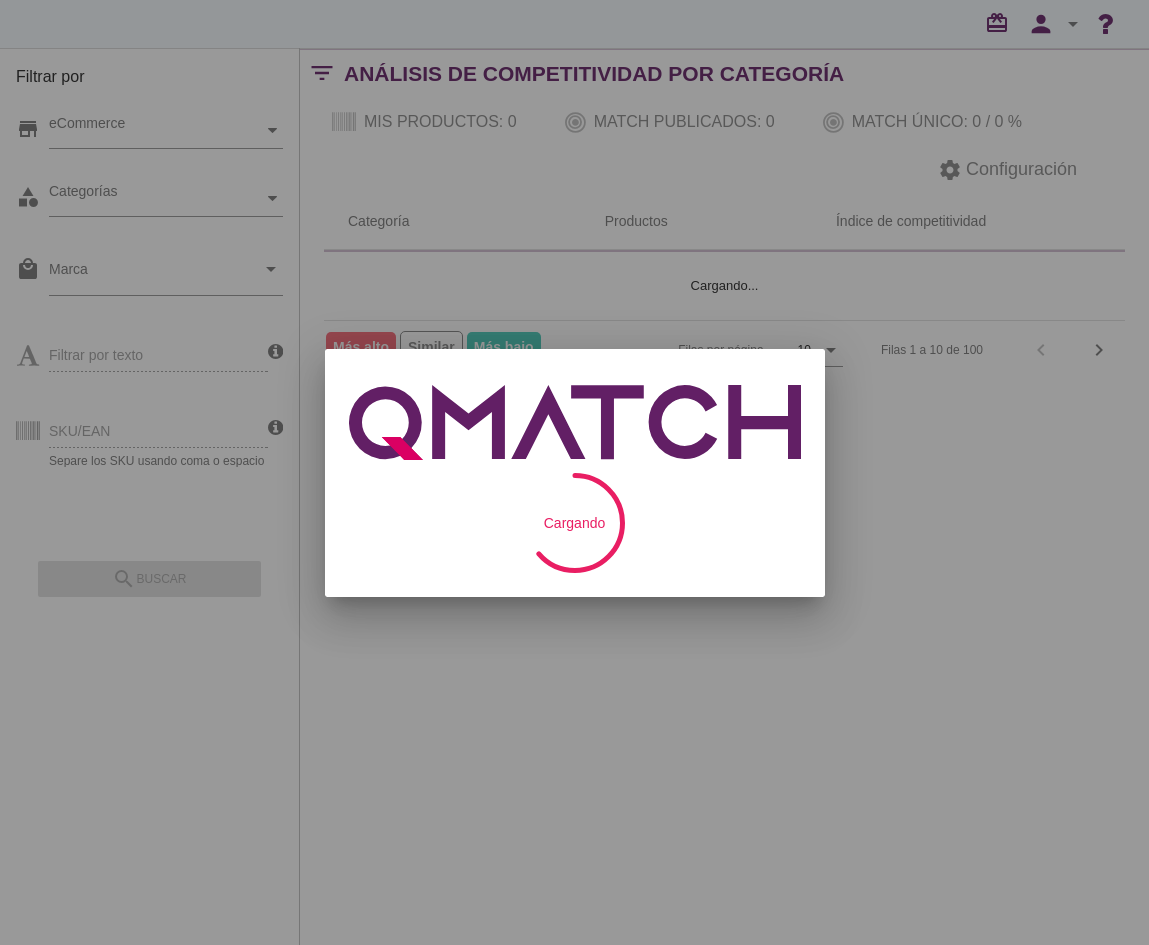scroll, scrollTop: 0, scrollLeft: 0, axis: both 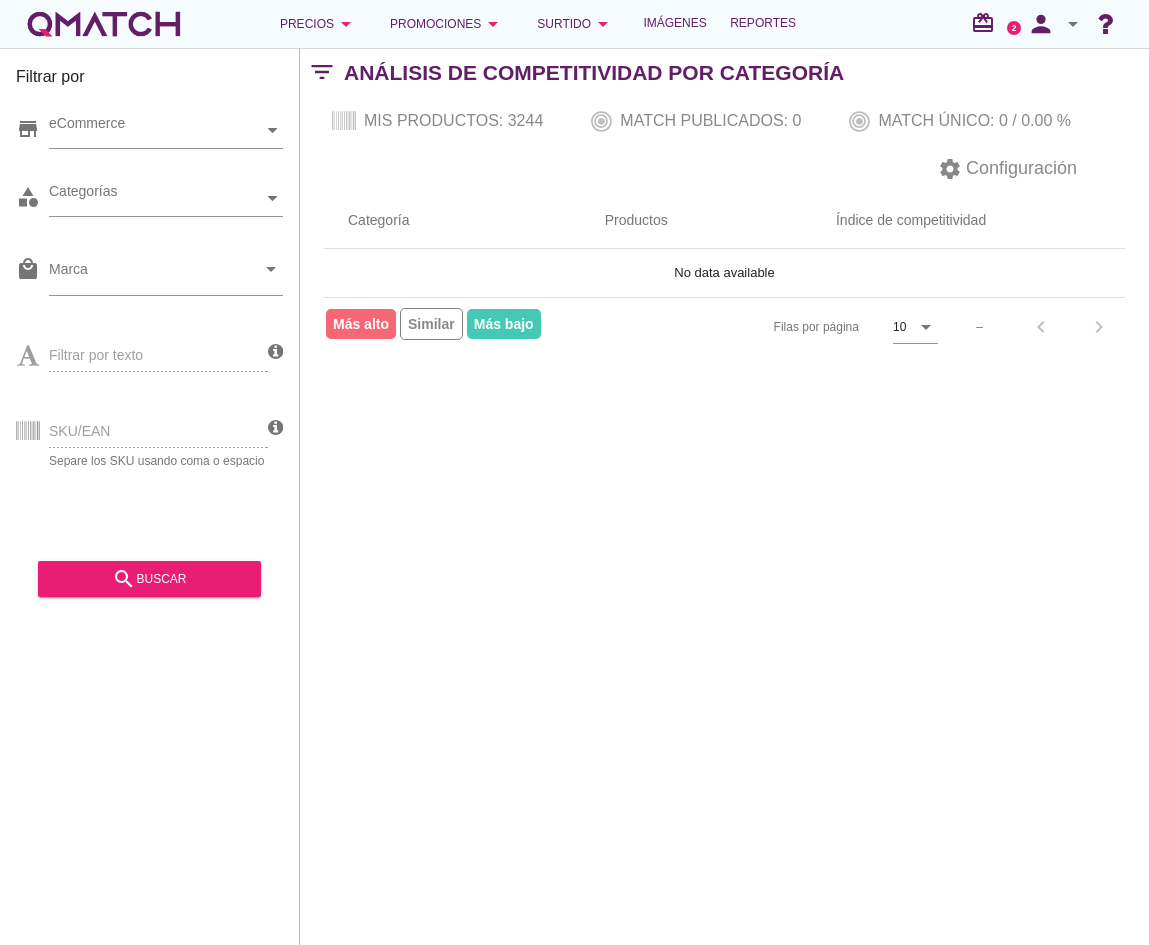 click on "Filtrar por store eCommerce category Categorías local_mall Marca arrow_drop_down Filtrar por texto   SKU/EAN Separe los SKU usando coma o espacio
search
buscar
filter_list
Análisis de competitividad por Categoría
Mis productos: 3244
Match publicados: 0
Match único: 0 / 0.00 %
settings  Configuración  filter_list Sin resultados, realiza una nueva búsqueda Categoría Productos Índice de competitividad No data available Filas por página 10 arrow_drop_down – chevron_left chevron_right
Más alto
Similar
Más bajo" at bounding box center (724, 496) 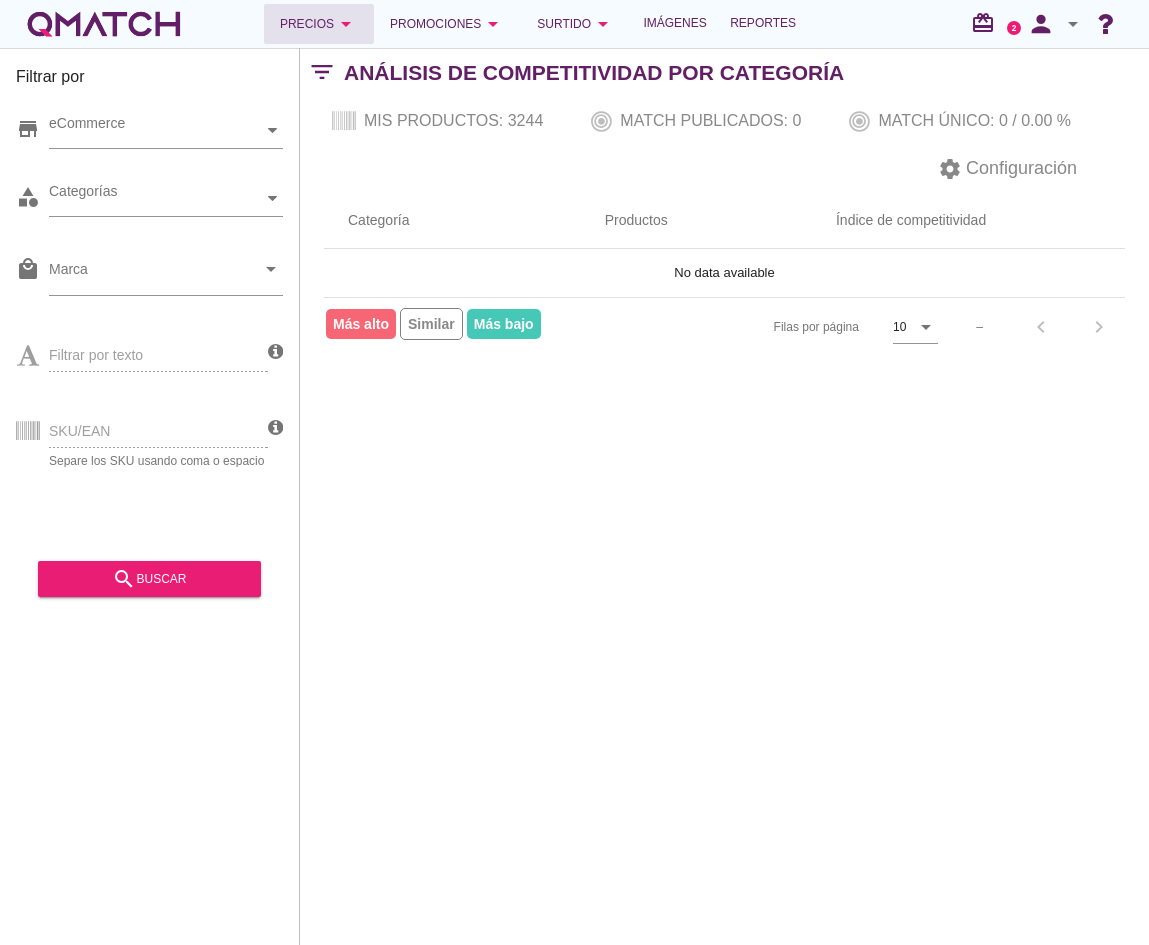 click on "Precios
arrow_drop_down" at bounding box center [319, 24] 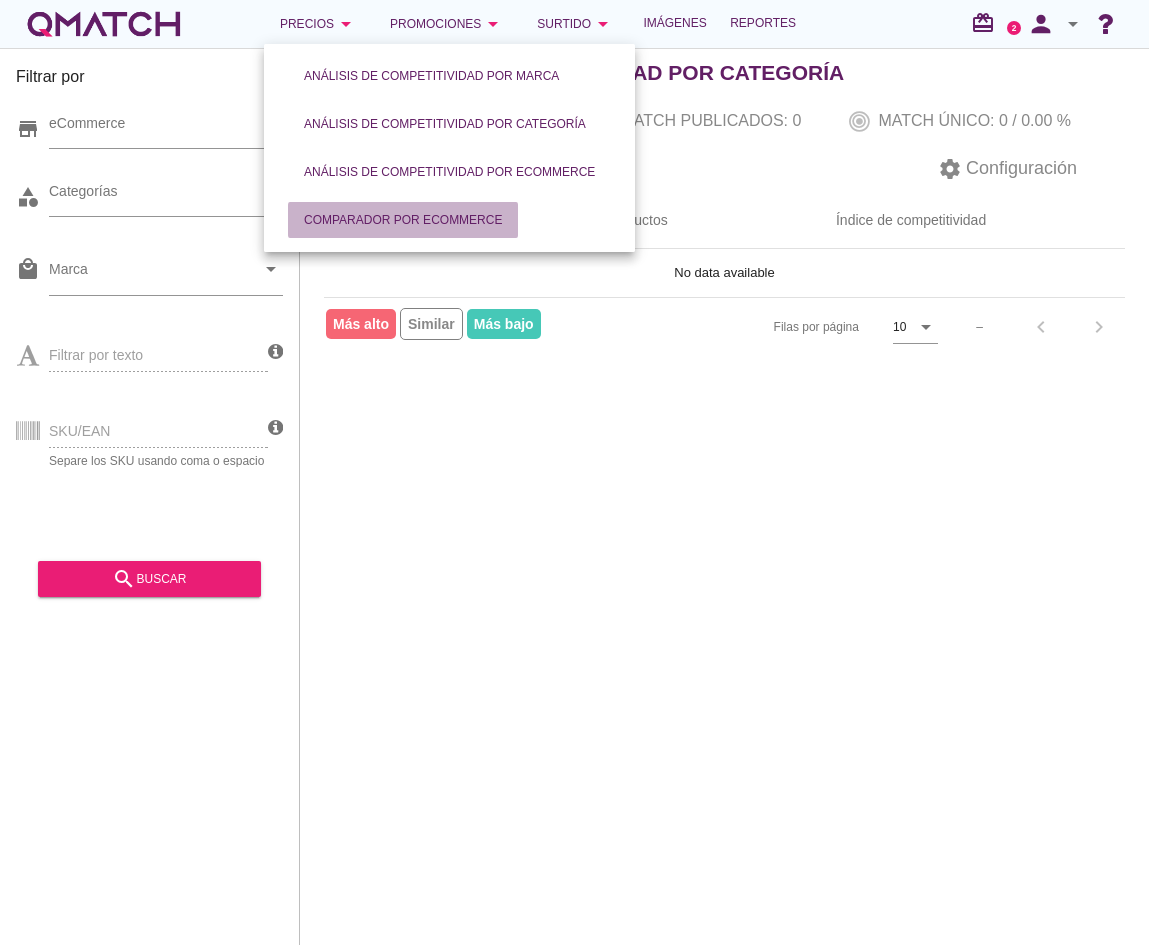 click on "Comparador por eCommerce" at bounding box center [403, 220] 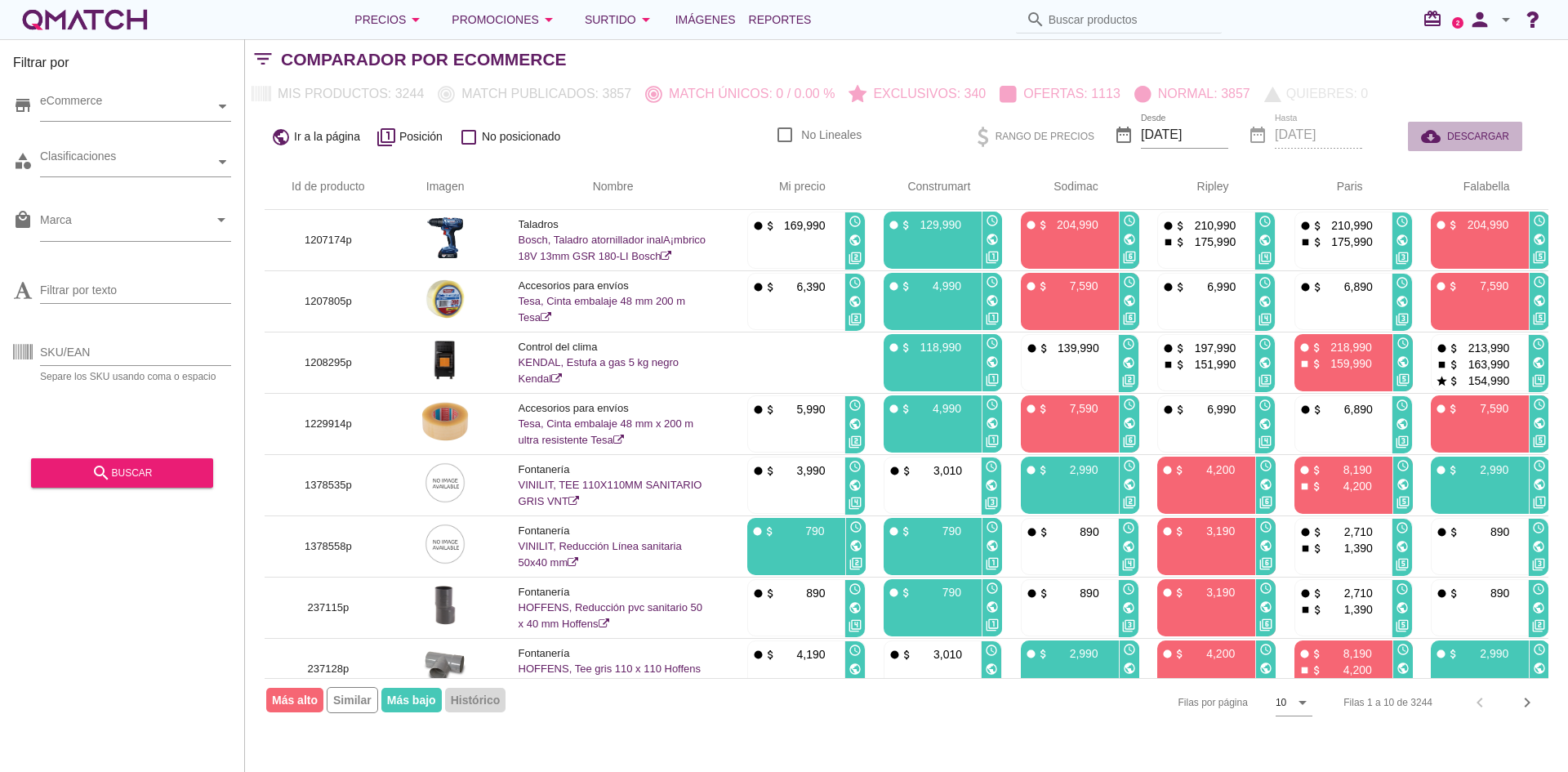 click on "DESCARGAR" at bounding box center (1478, 136) 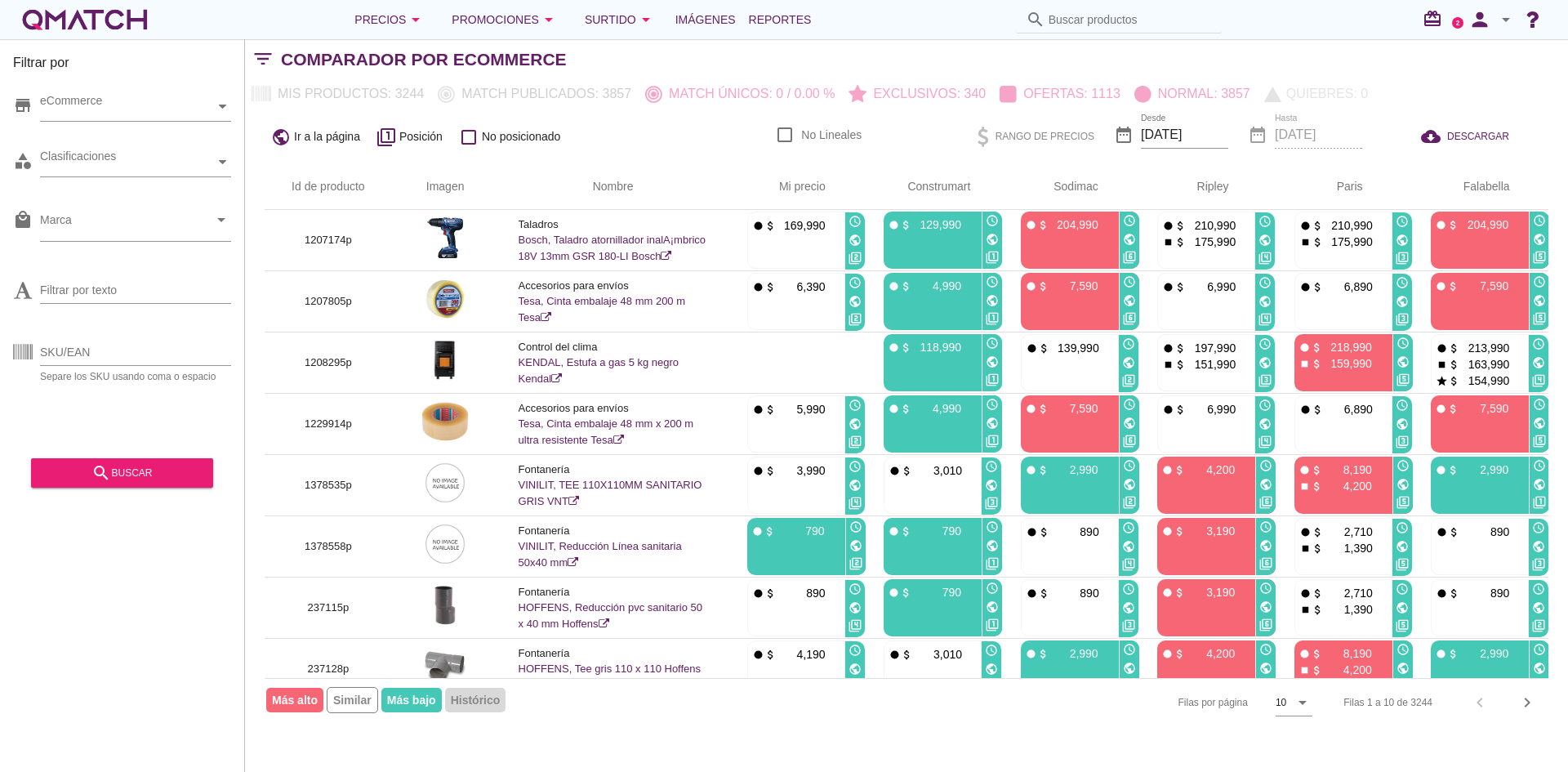 click on "Filas por página 10 arrow_drop_down
Filas 1 a 10 de
3244
chevron_left chevron_right" at bounding box center (906, 702) 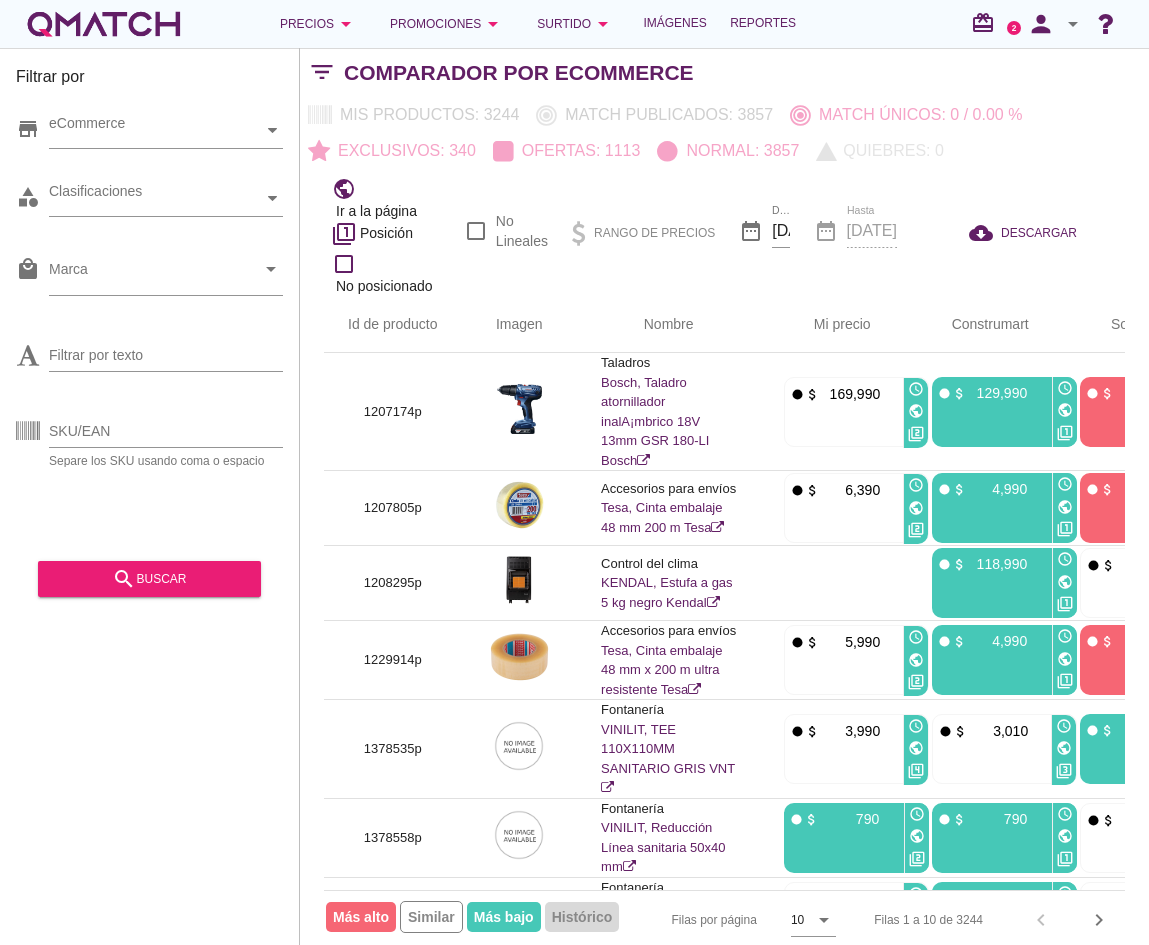 click on "Mis productos: 3244
Match publicados: 3857
Match únicos: 0 / 0.00 %
Exclusivos: 340
Ofertas: 1113
Normal: 3857
Quiebres: 0" at bounding box center [724, 133] 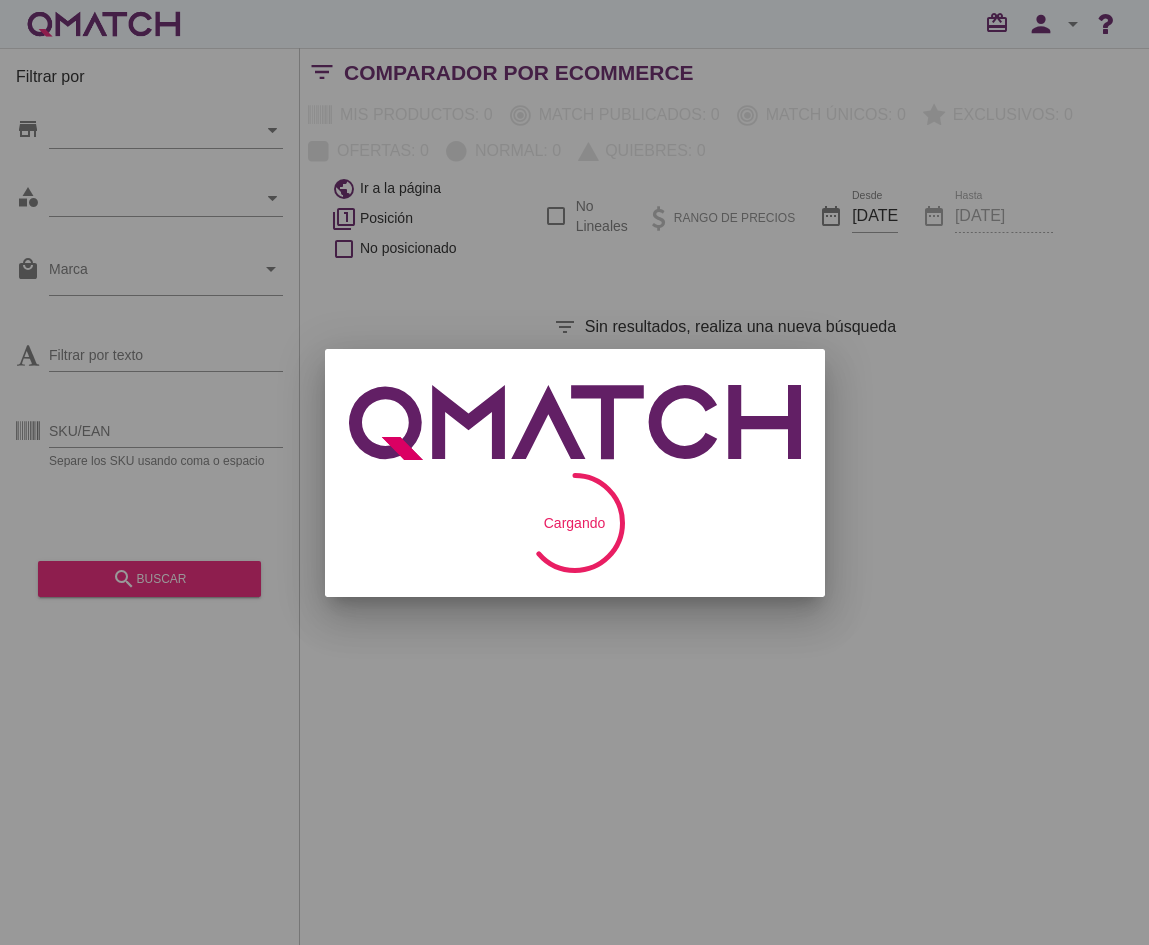 scroll, scrollTop: 0, scrollLeft: 0, axis: both 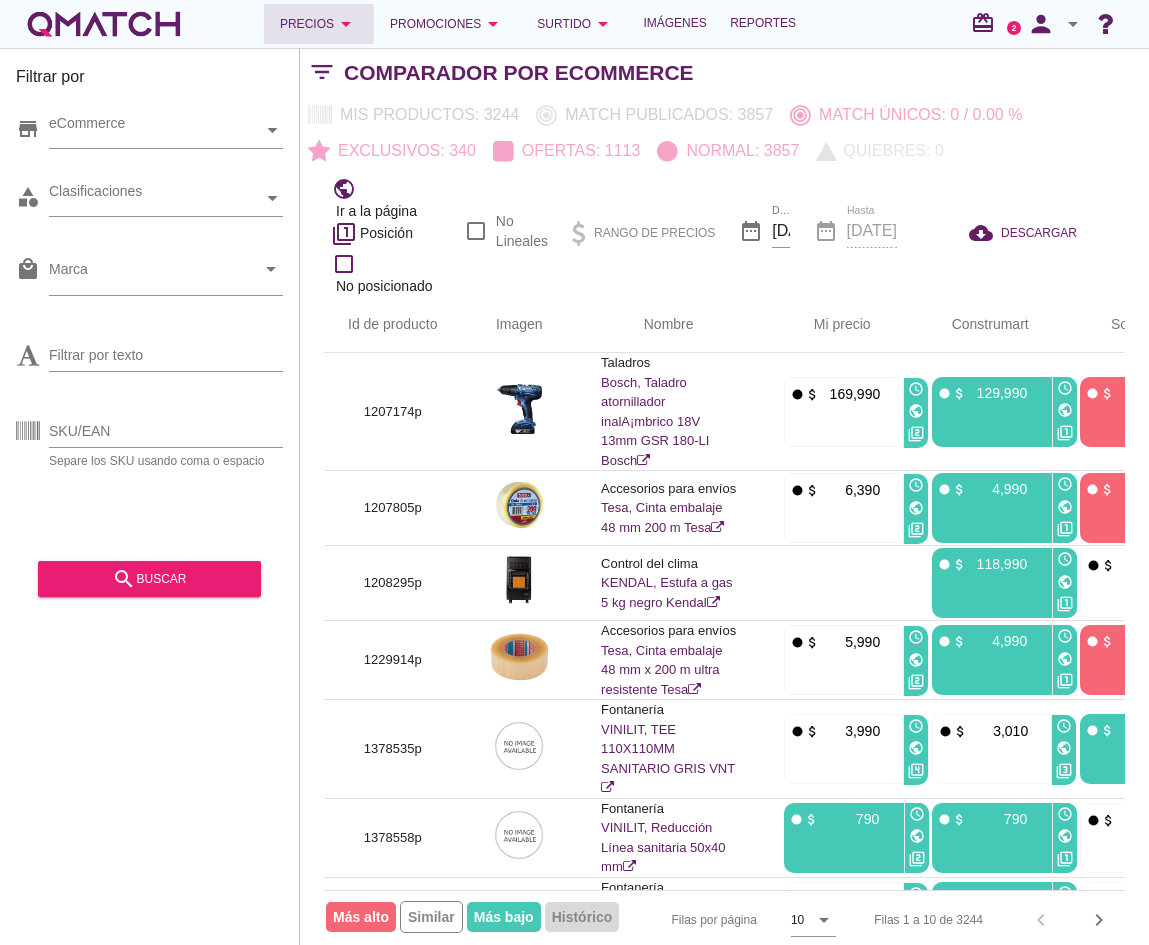 click on "Precios
arrow_drop_down" at bounding box center (319, 24) 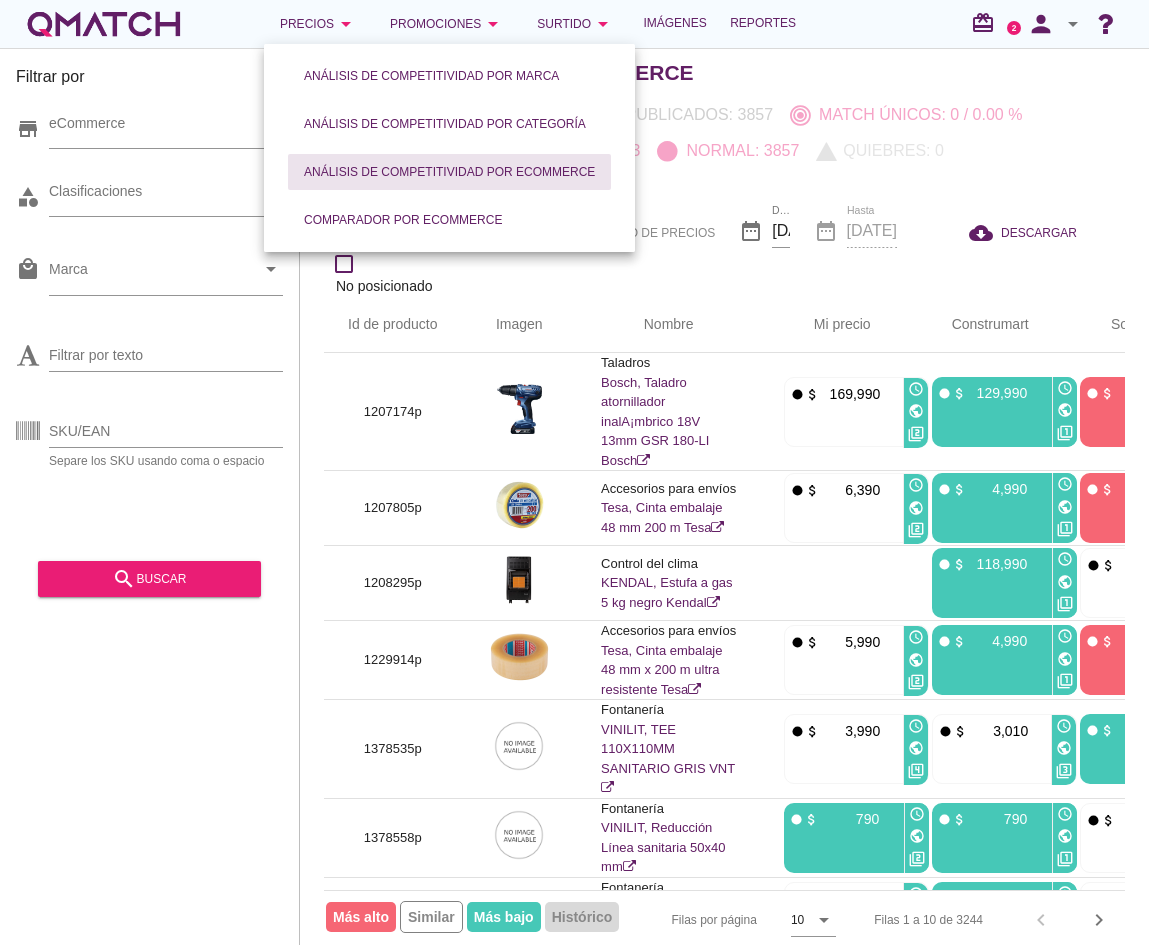 click on "Análisis de competitividad por eCommerce" at bounding box center (449, 172) 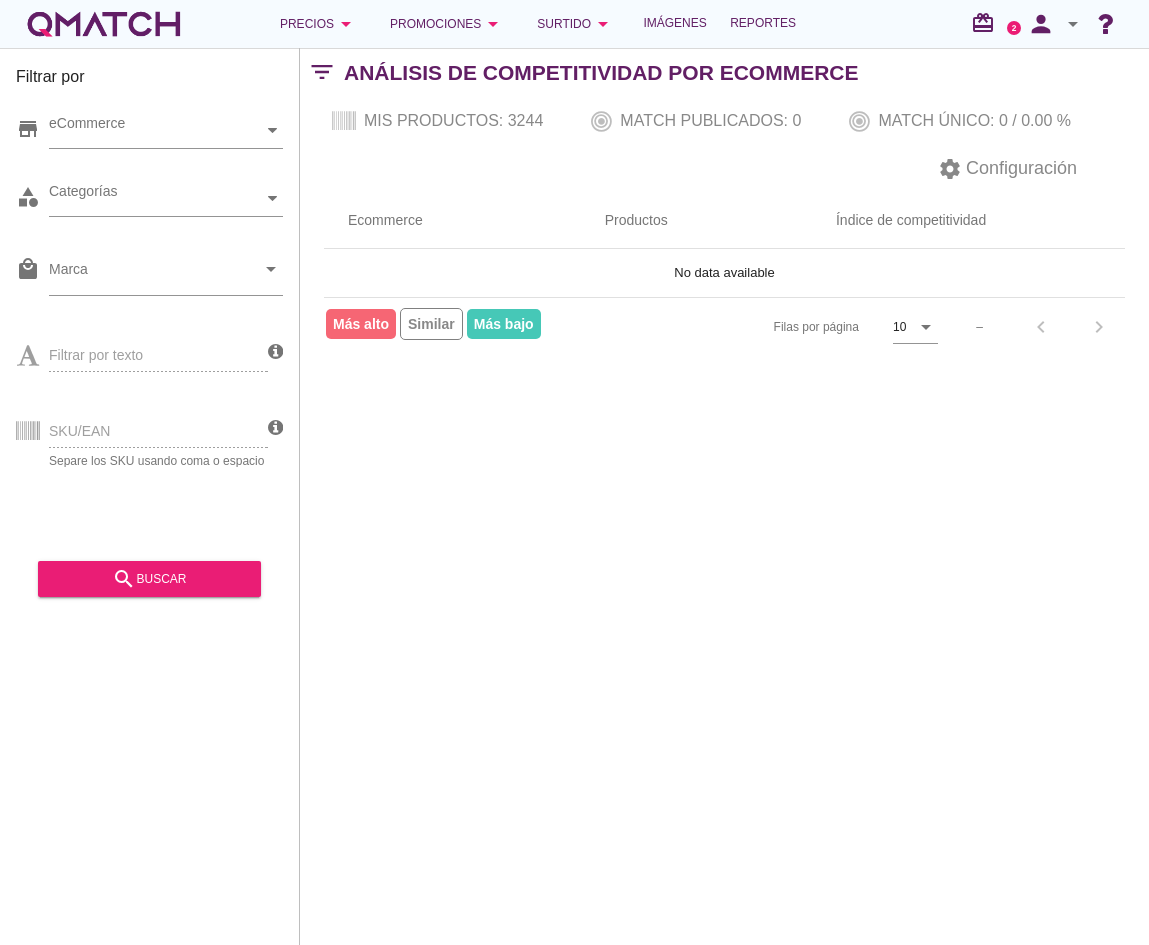 click on "Filtrar por store eCommerce category Categorías local_mall Marca arrow_drop_down Filtrar por texto   SKU/EAN Separe los SKU usando coma o espacio
search
buscar
filter_list
Análisis de competitividad por Ecommerce
Mis productos: 3244
Match publicados: 0
Match único: 0 / 0.00 %
settings  Configuración  filter_list Sin resultados, realiza una nueva búsqueda Ecommerce Productos Índice de competitividad No data available Filas por página 10 arrow_drop_down – chevron_left chevron_right
Más alto
Similar
Más bajo" at bounding box center [724, 496] 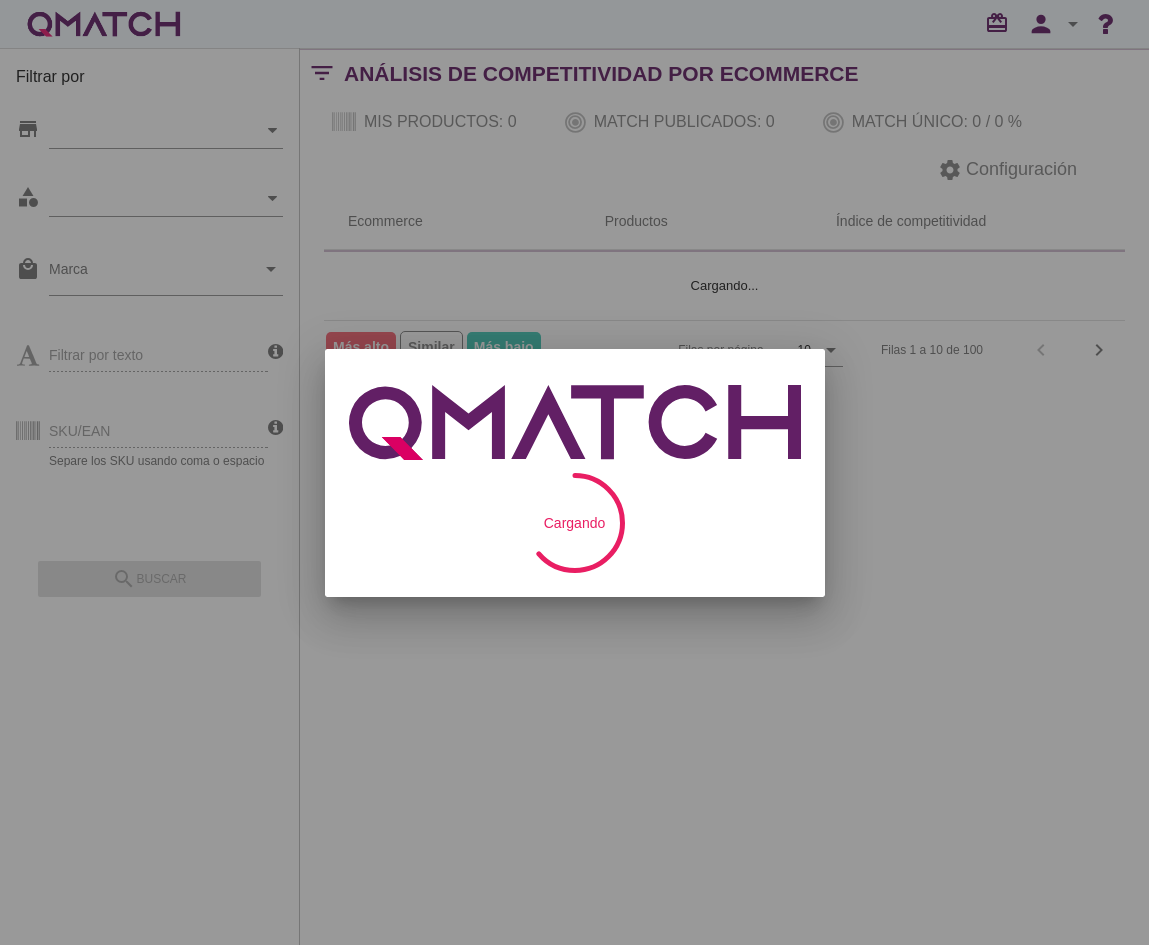 scroll, scrollTop: 0, scrollLeft: 0, axis: both 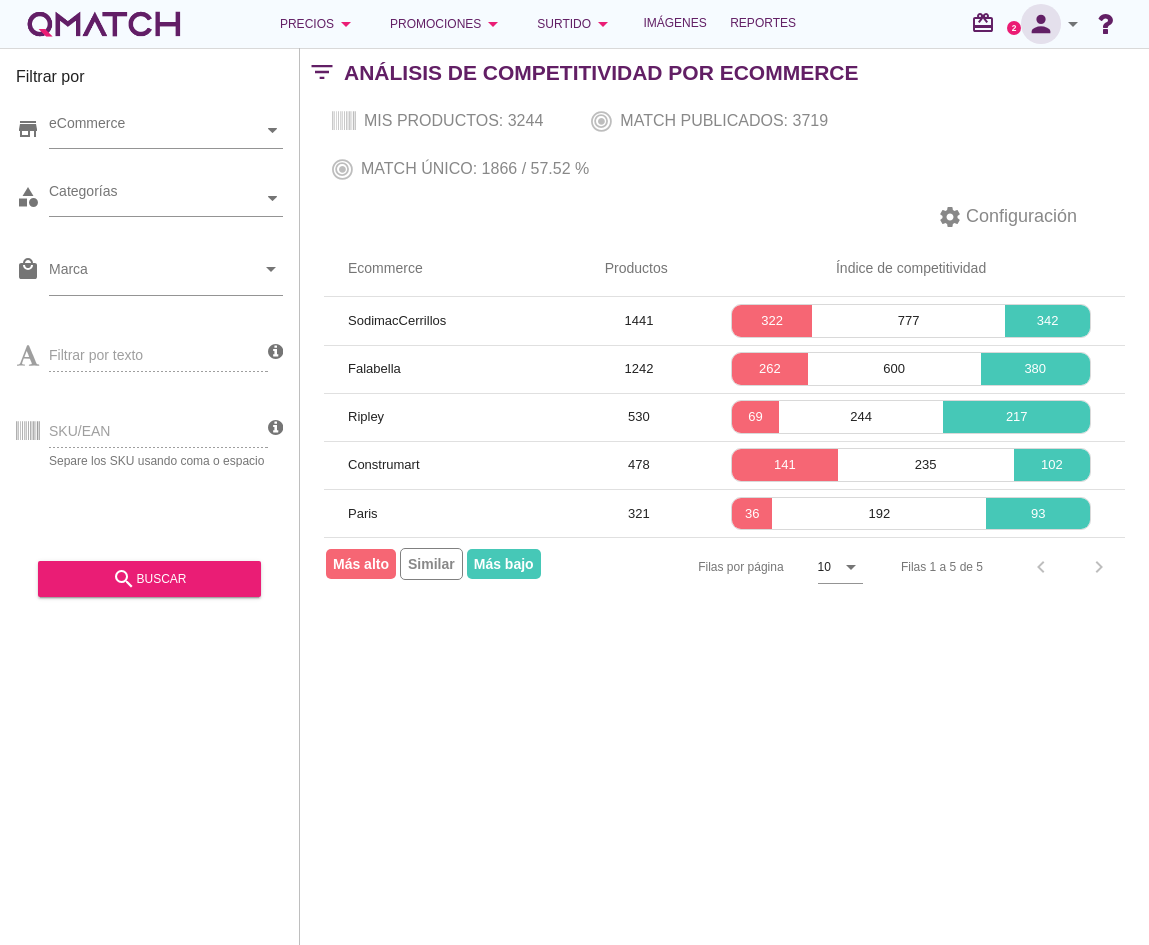 click on "person" at bounding box center [1041, 24] 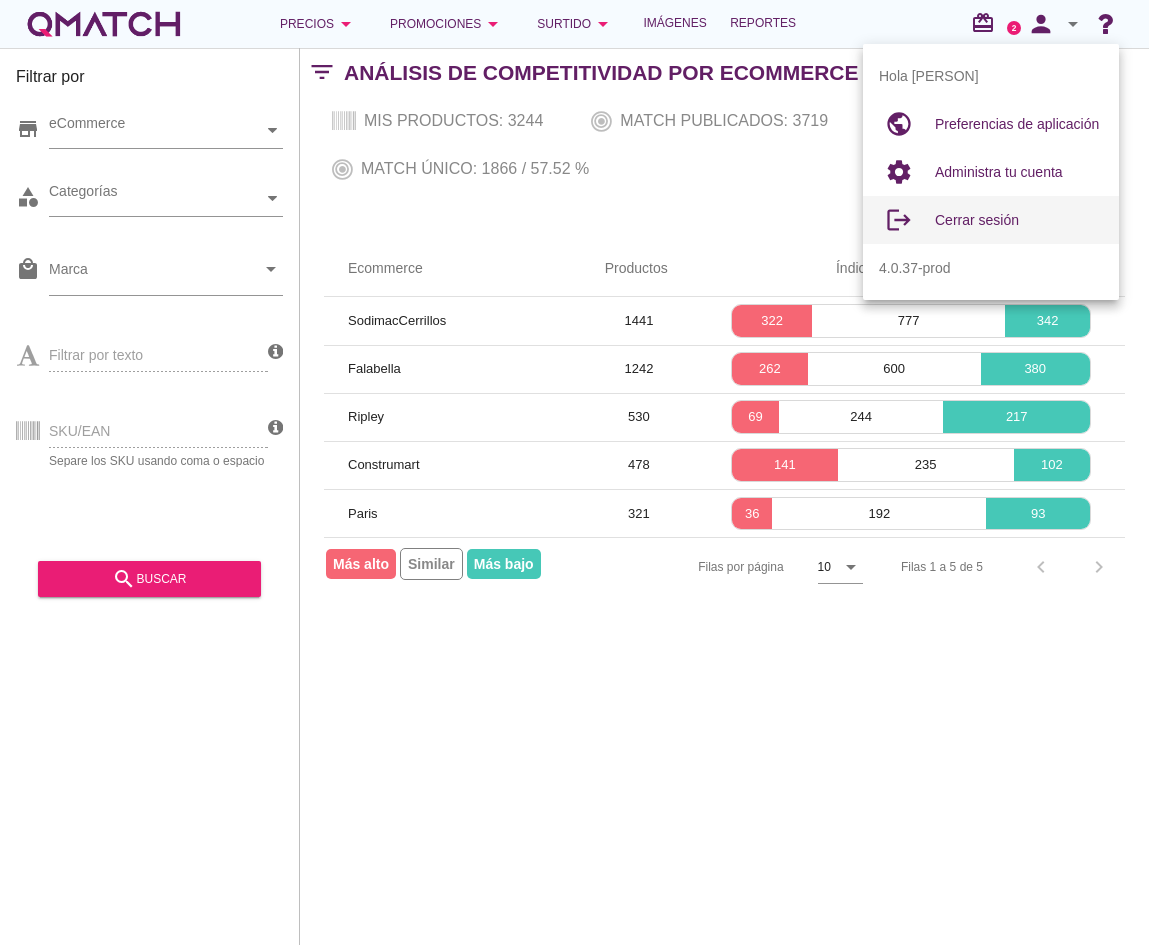 click on "Cerrar sesión" at bounding box center (1019, 124) 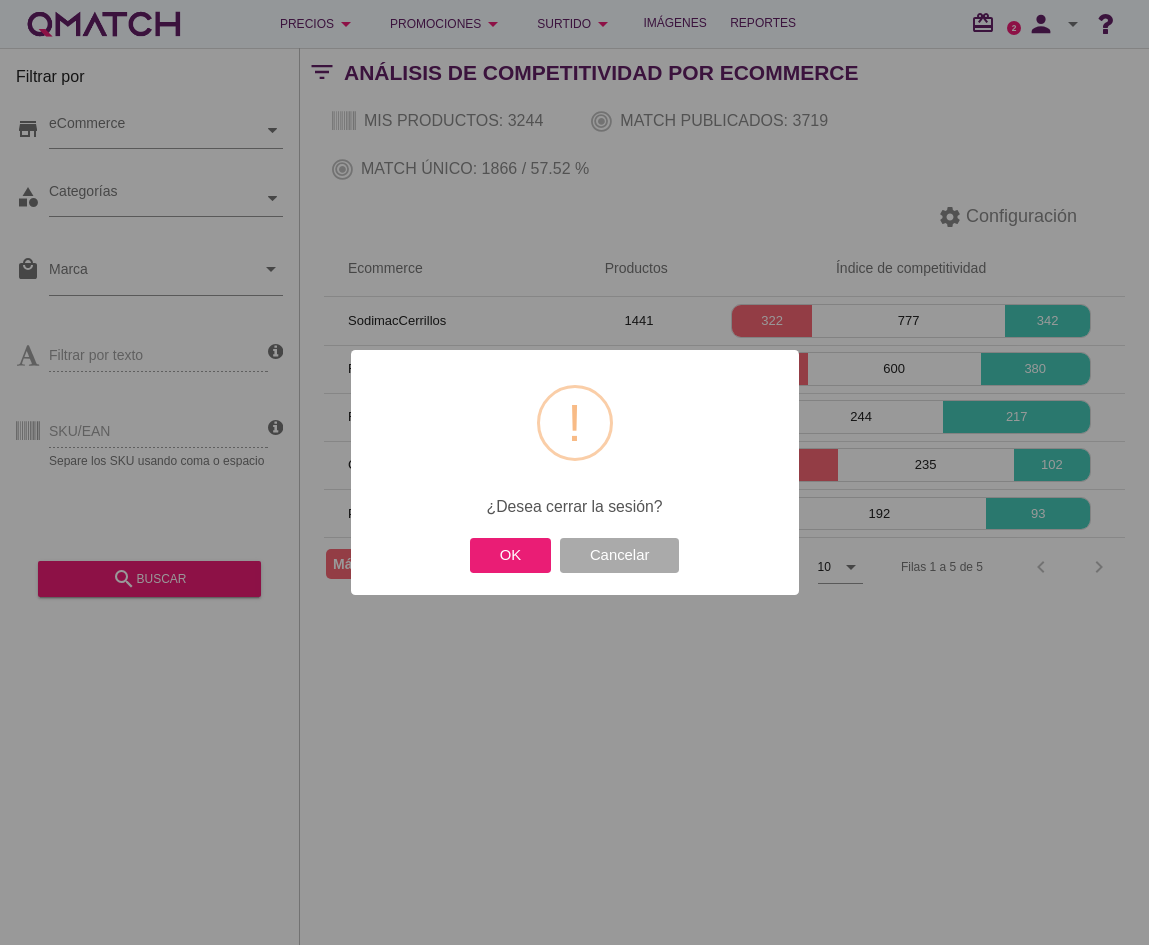 click on "OK" at bounding box center [510, 555] 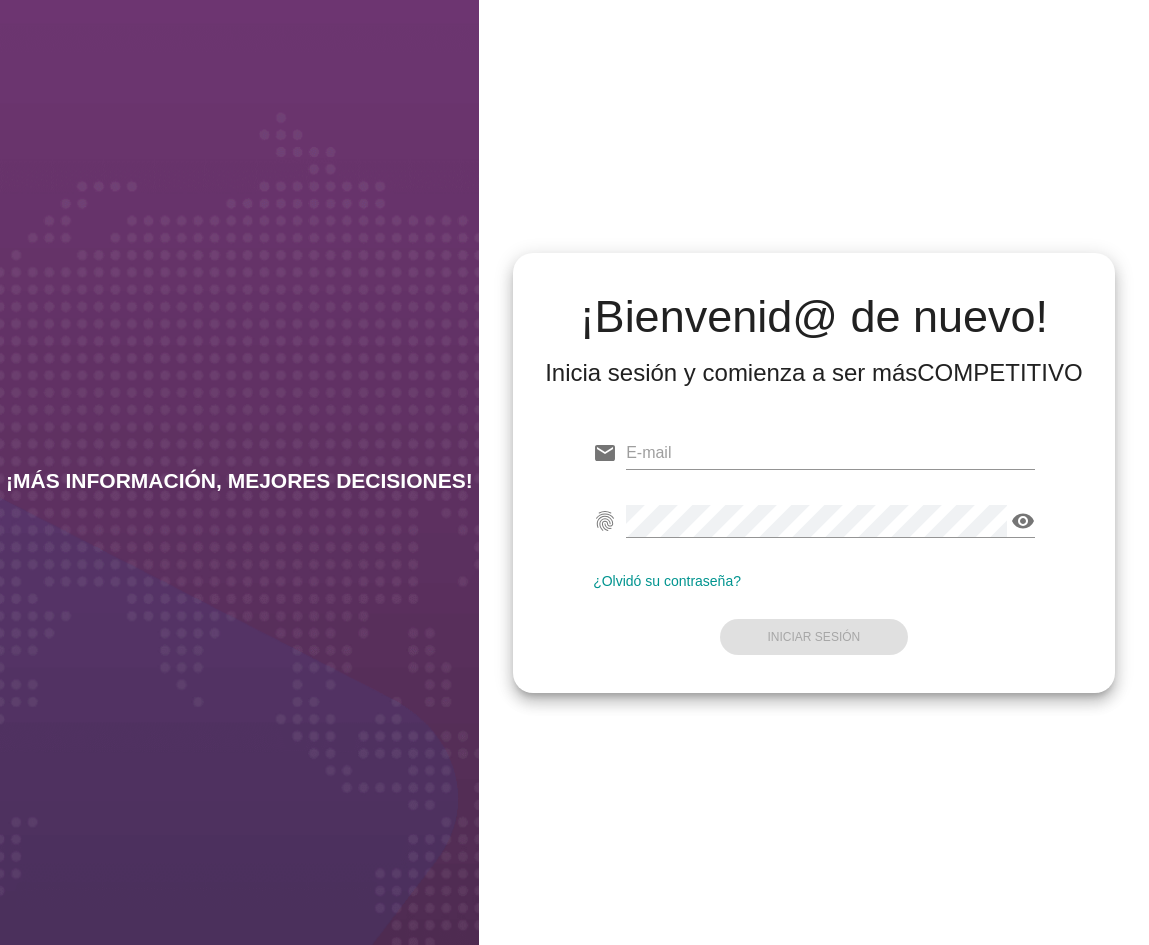 scroll, scrollTop: 0, scrollLeft: 0, axis: both 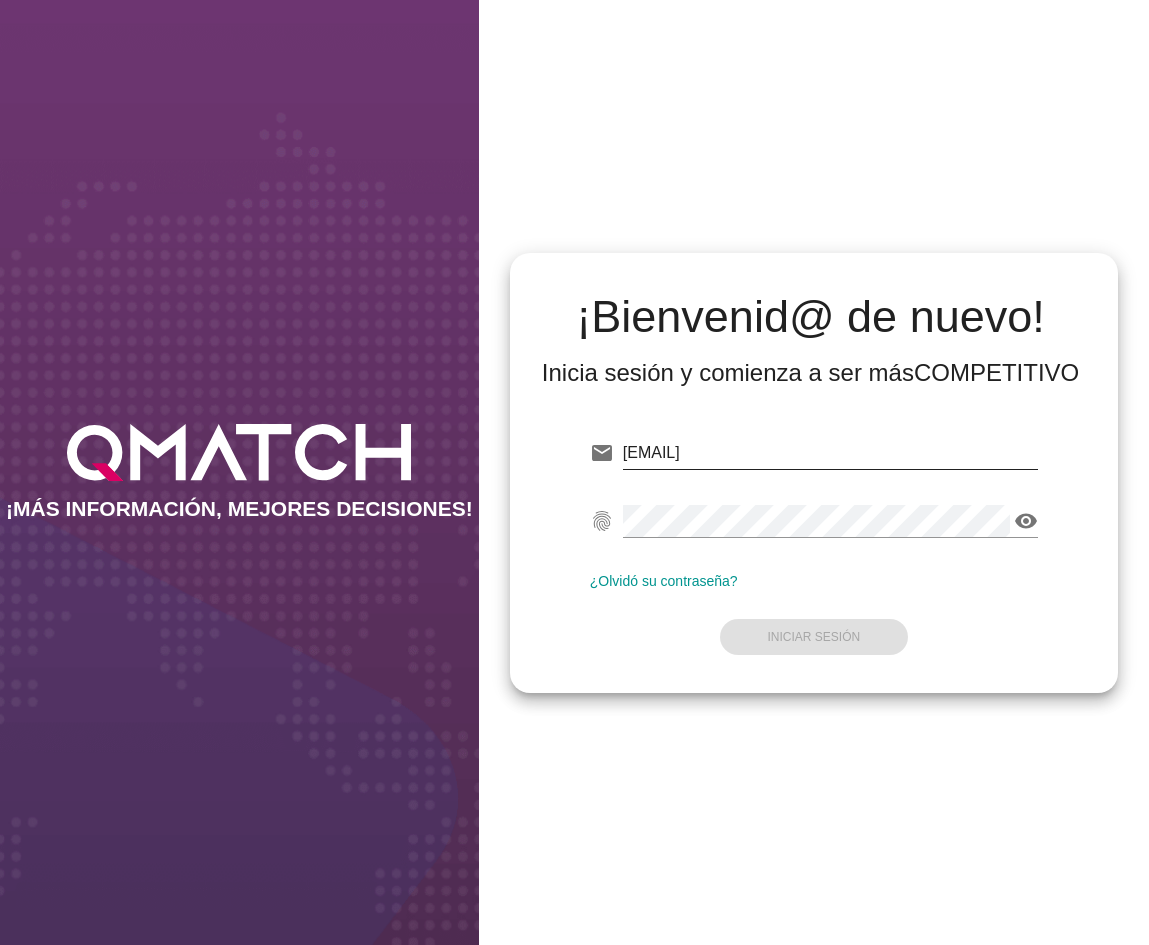 click on "test@test.easy.cl" at bounding box center [830, 453] 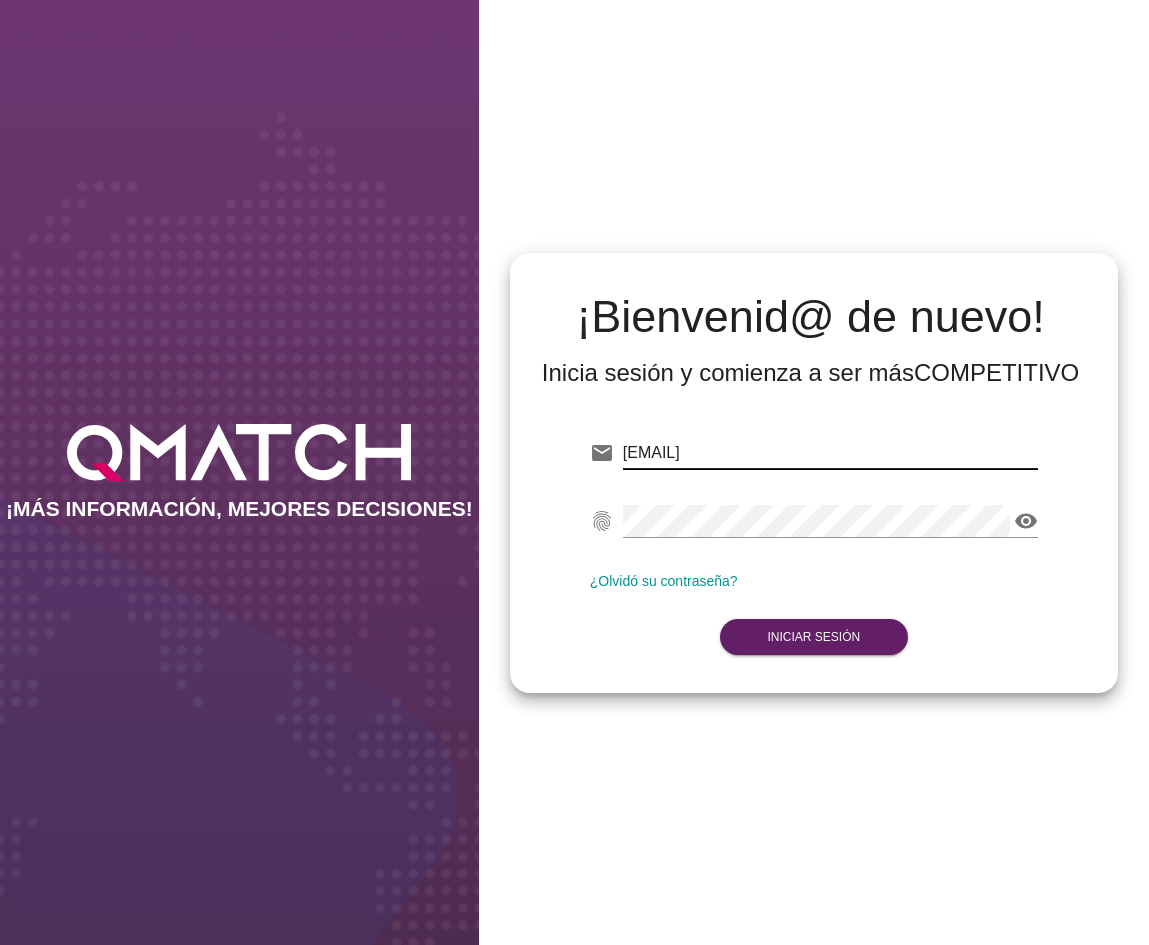 drag, startPoint x: 695, startPoint y: 456, endPoint x: 862, endPoint y: 452, distance: 167.0479 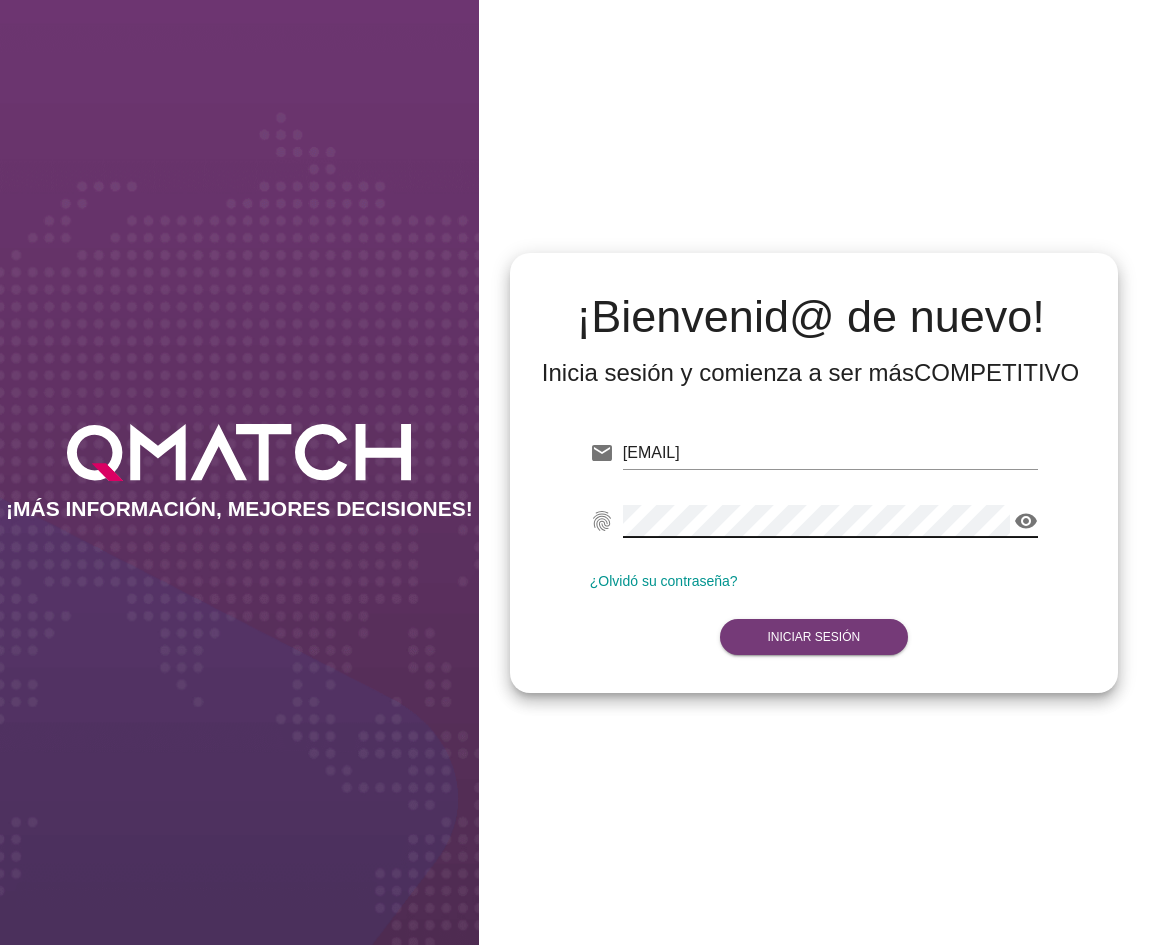 click on "Iniciar Sesión" at bounding box center [814, 637] 